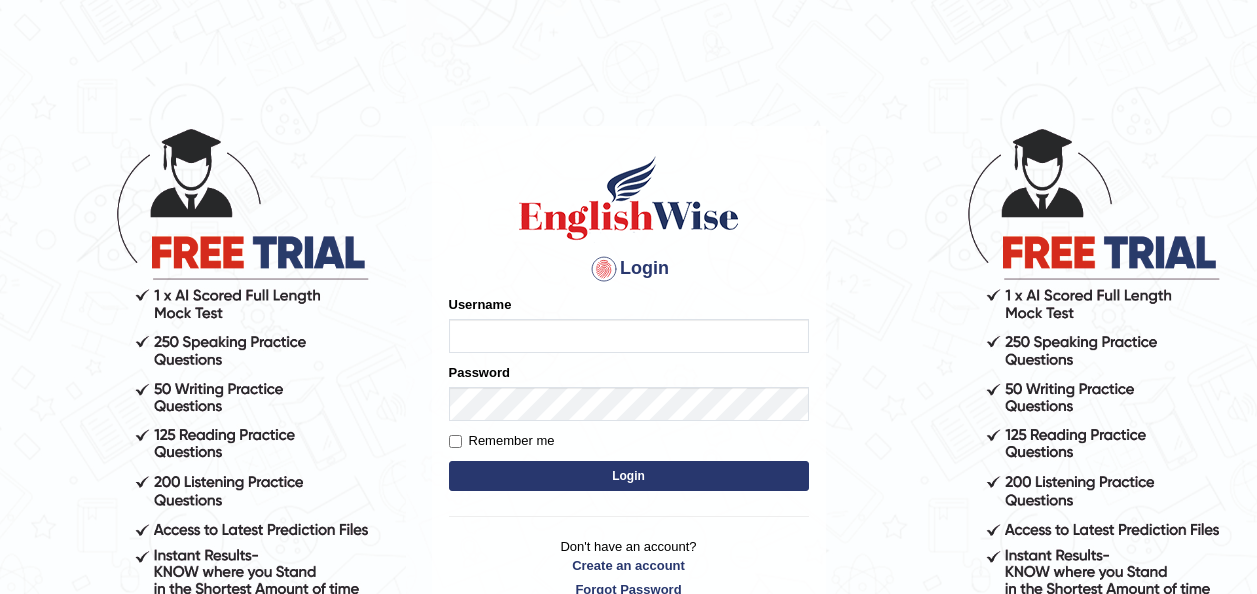 scroll, scrollTop: 0, scrollLeft: 0, axis: both 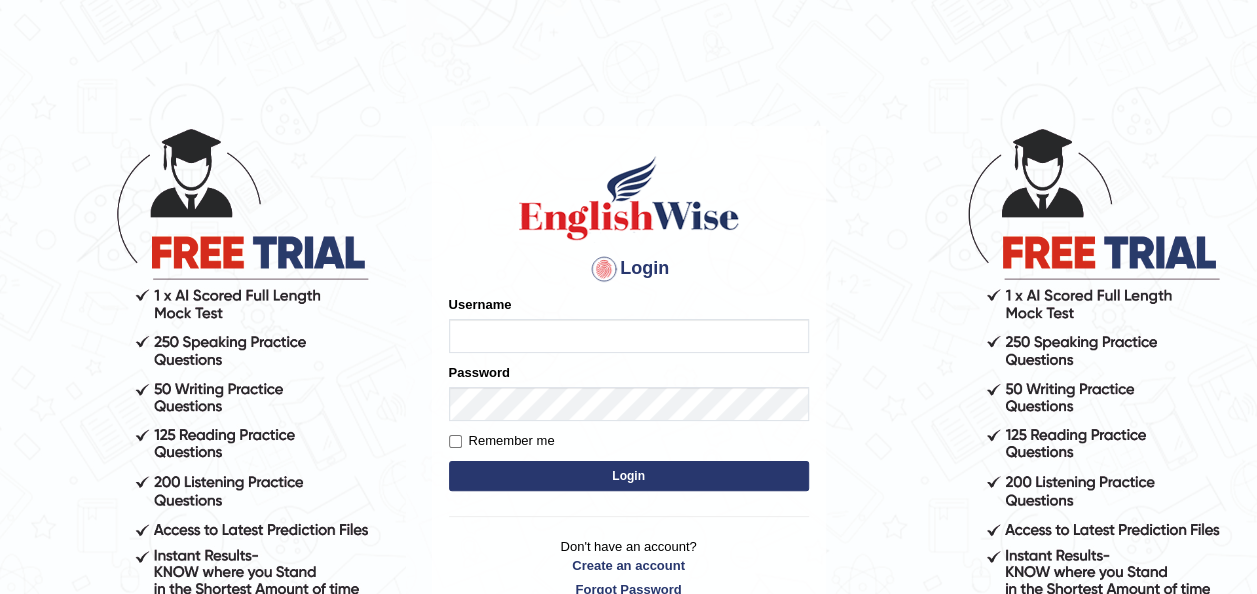 type on "Madhu_sadhu" 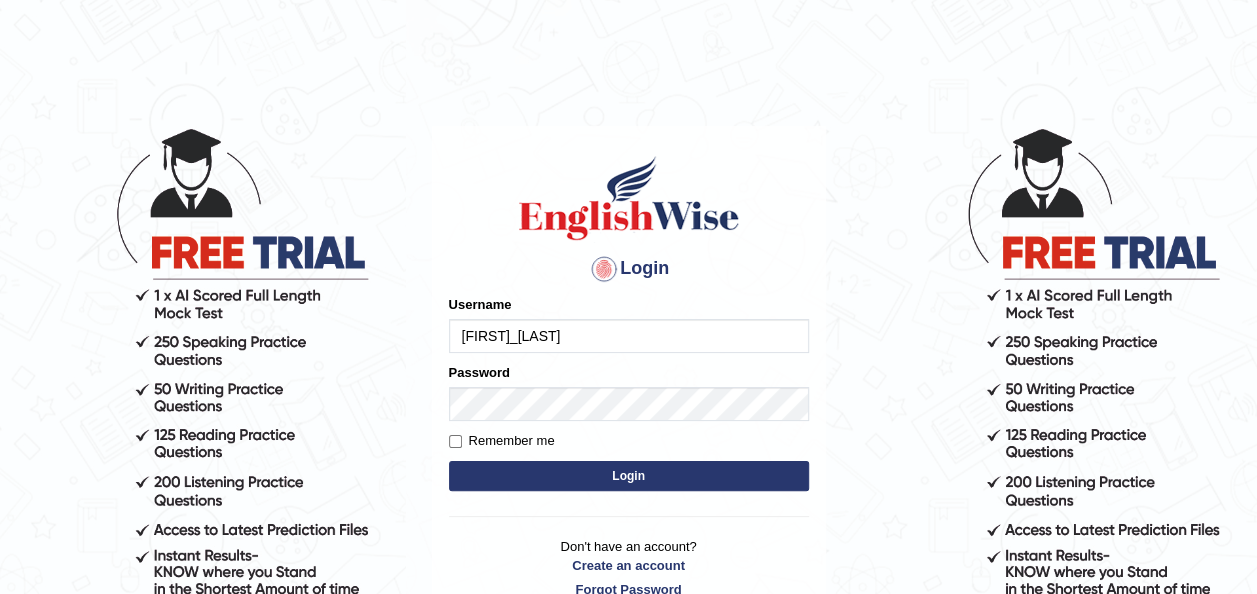 click on "Login" at bounding box center [629, 476] 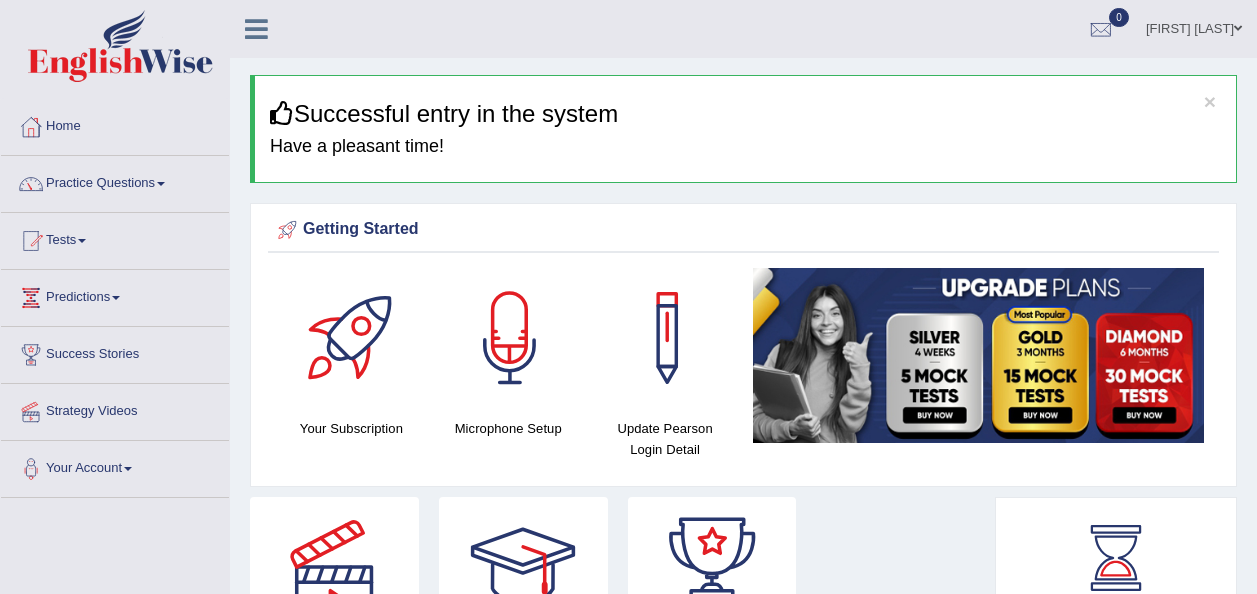 scroll, scrollTop: 0, scrollLeft: 0, axis: both 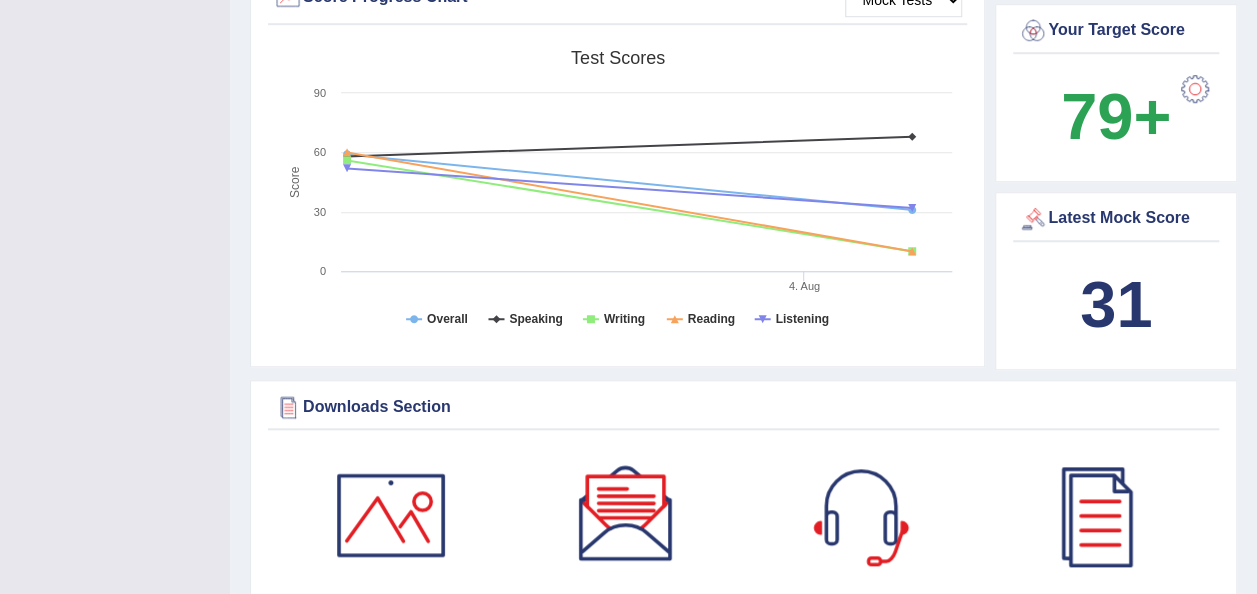 drag, startPoint x: 914, startPoint y: 249, endPoint x: 854, endPoint y: 80, distance: 179.33488 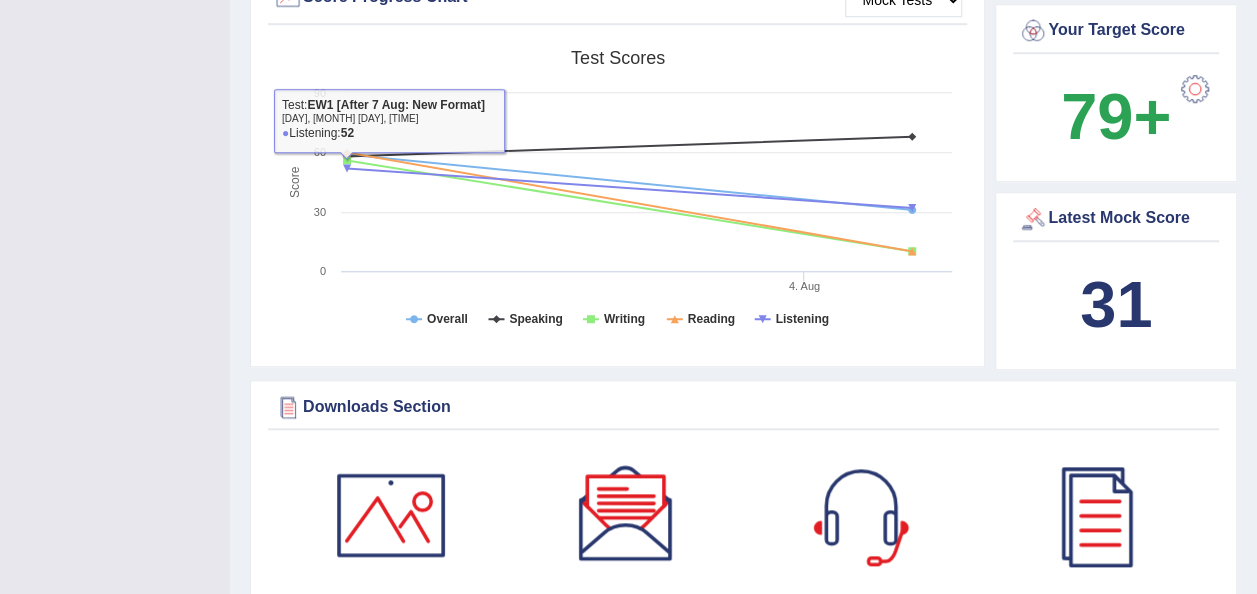 drag, startPoint x: 854, startPoint y: 80, endPoint x: 269, endPoint y: 303, distance: 626.0623 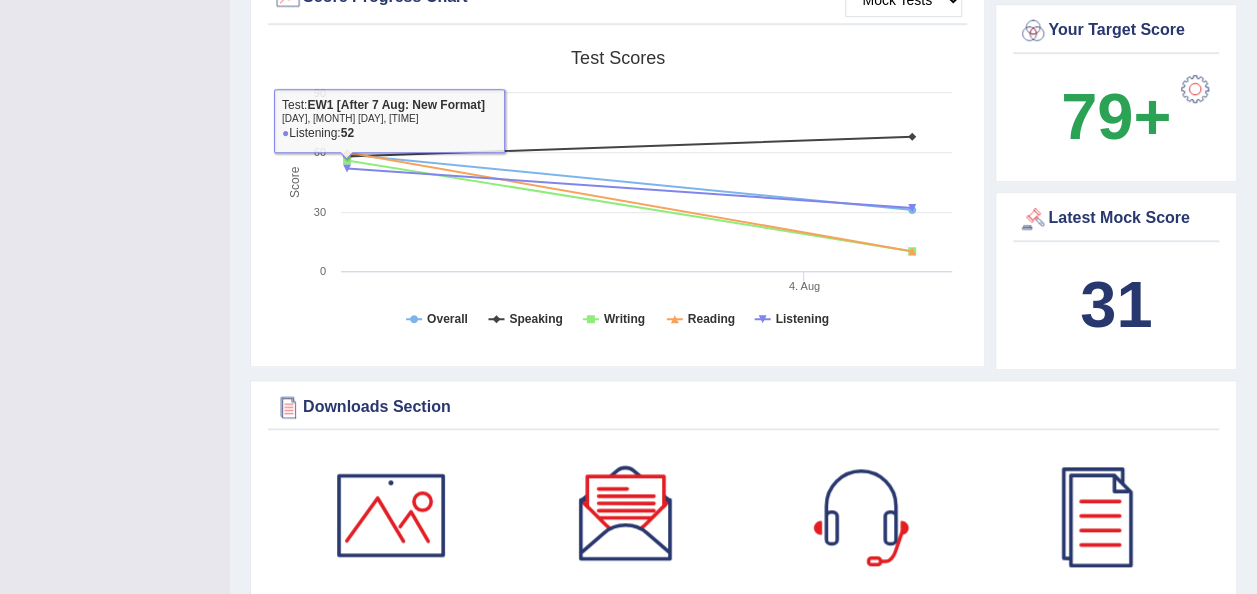 click on "Created with Highcharts 7.1.2 Score Test scores Overall Speaking Writing Reading Listening 4. Aug 0 30 60 90 Test:  EW1 [After 7 Aug: New Format] Friday, Jul 25, 06:47:02 ●  Listening:  52" at bounding box center (617, 198) 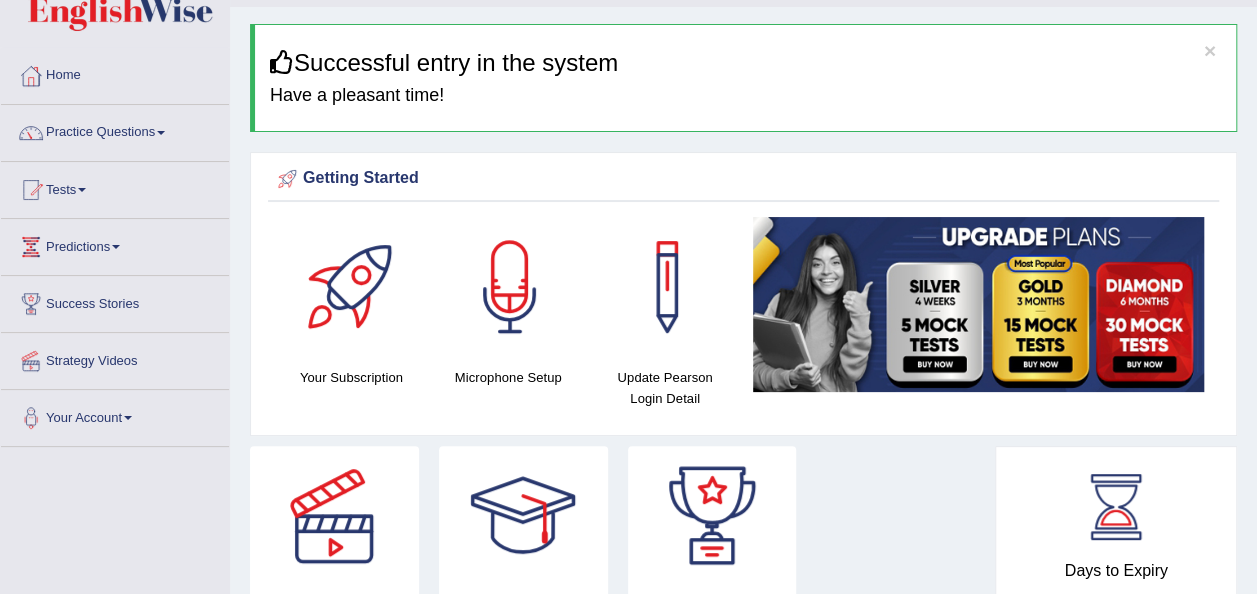 scroll, scrollTop: 0, scrollLeft: 0, axis: both 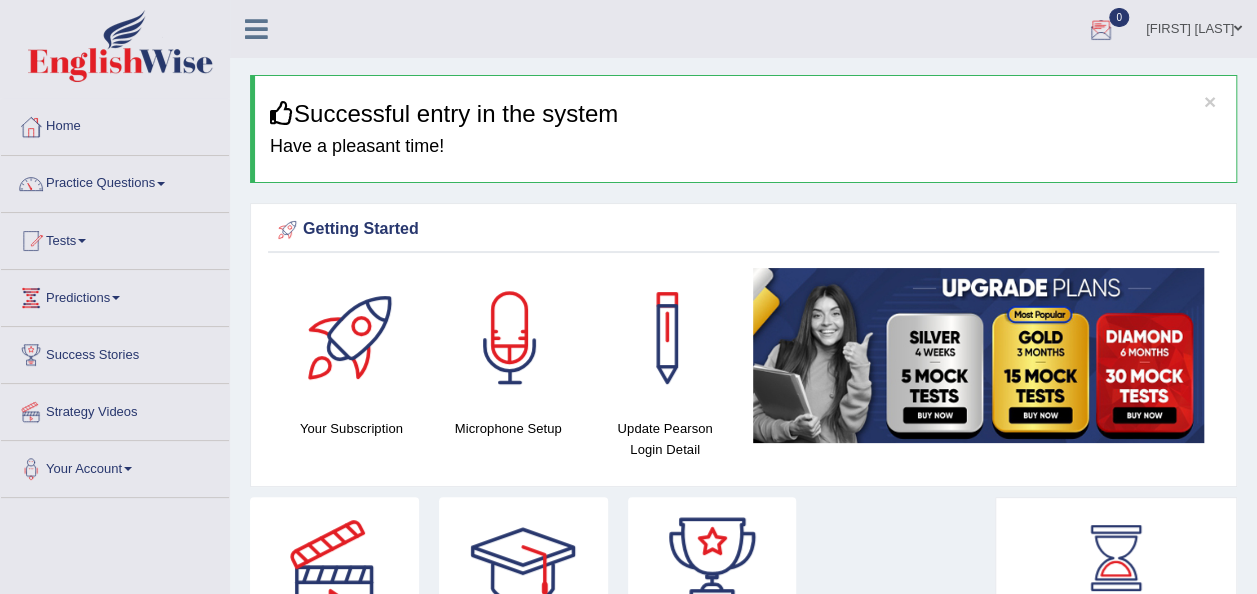 click at bounding box center [1101, 30] 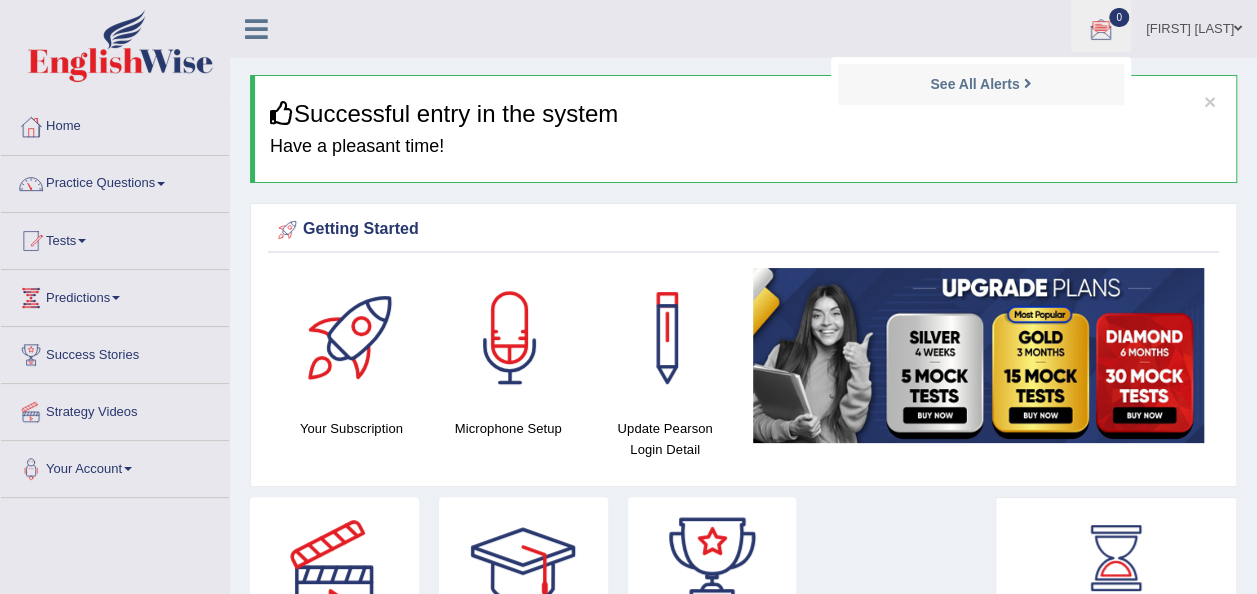 click on "See All Alerts" at bounding box center [981, 84] 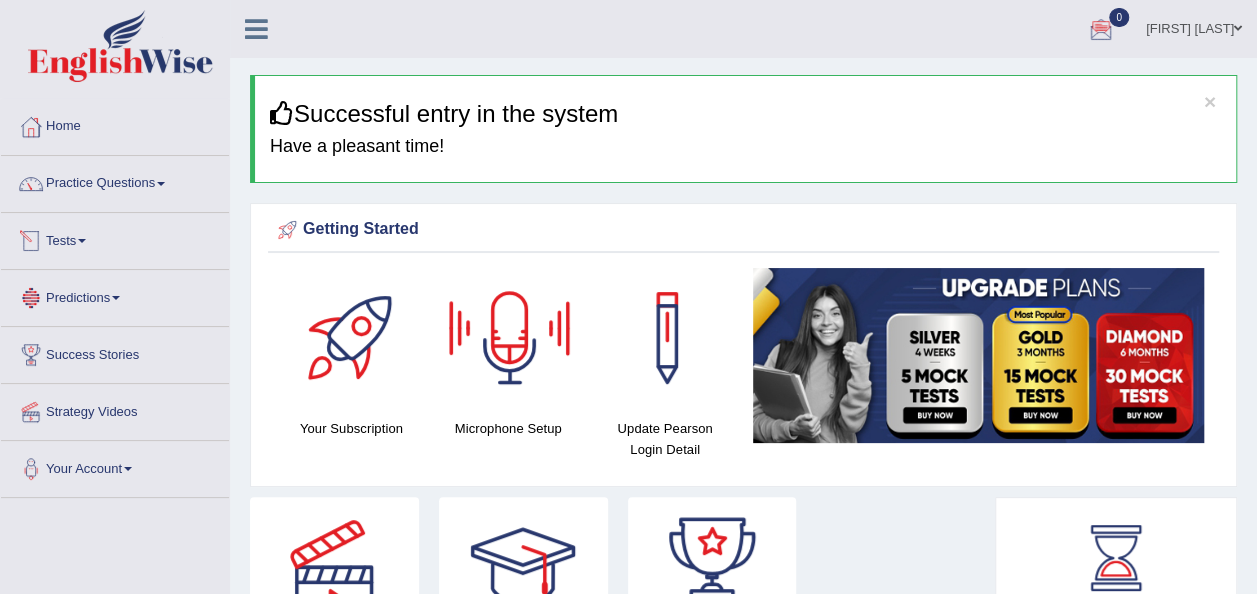 click at bounding box center (82, 241) 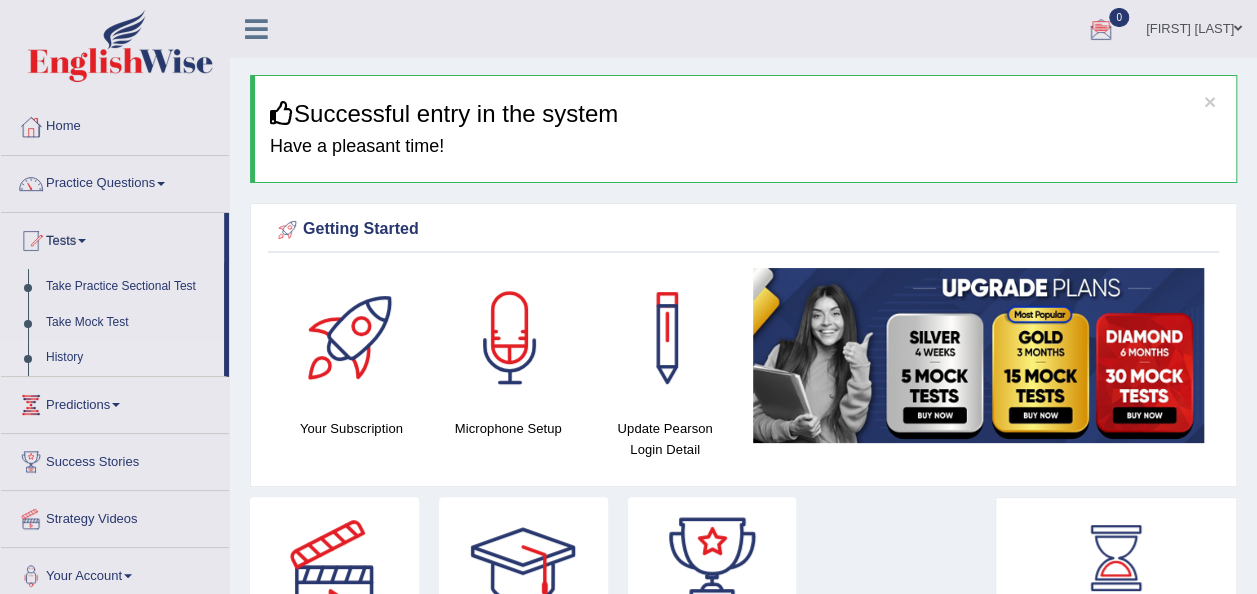 click on "History" at bounding box center (130, 358) 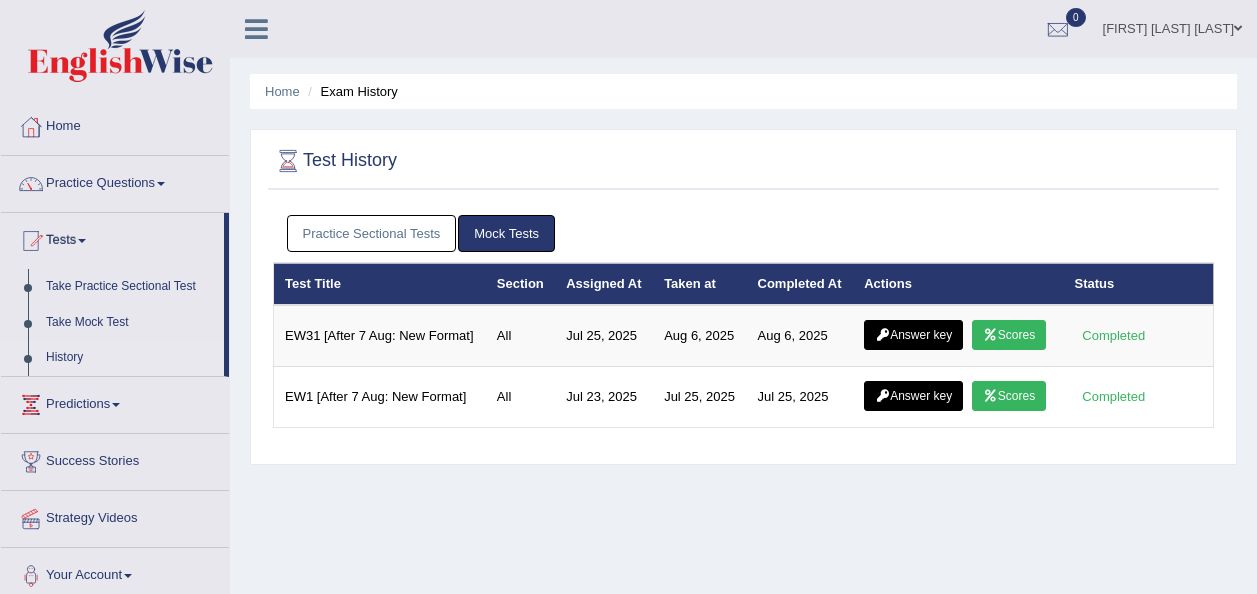 scroll, scrollTop: 0, scrollLeft: 0, axis: both 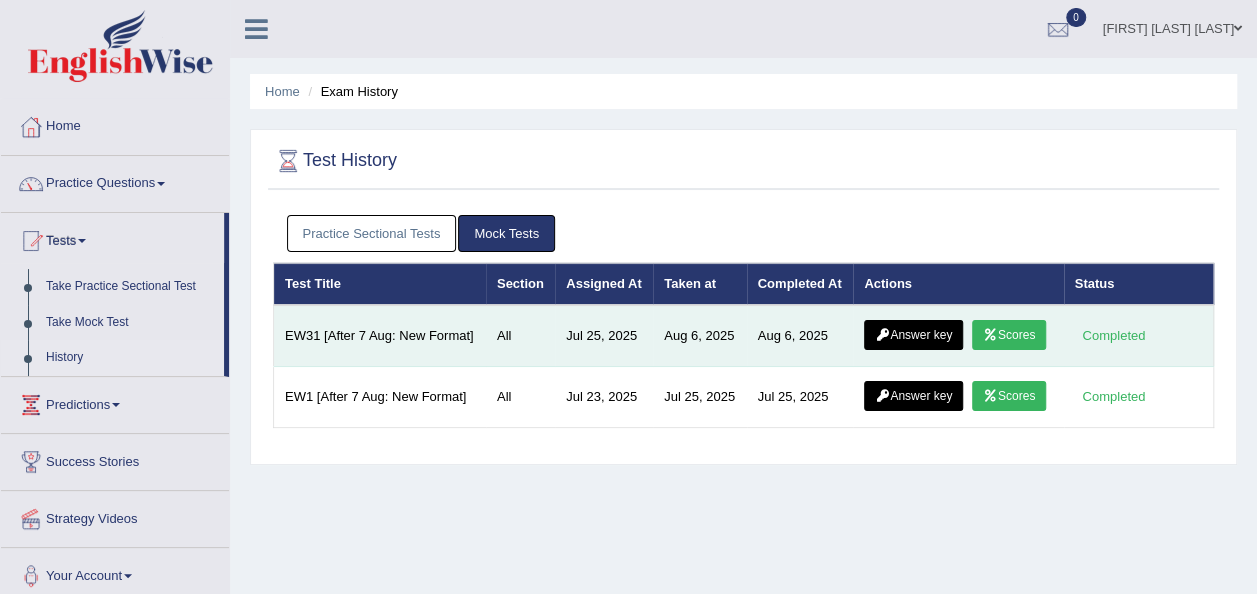 click on "Scores" at bounding box center [1009, 335] 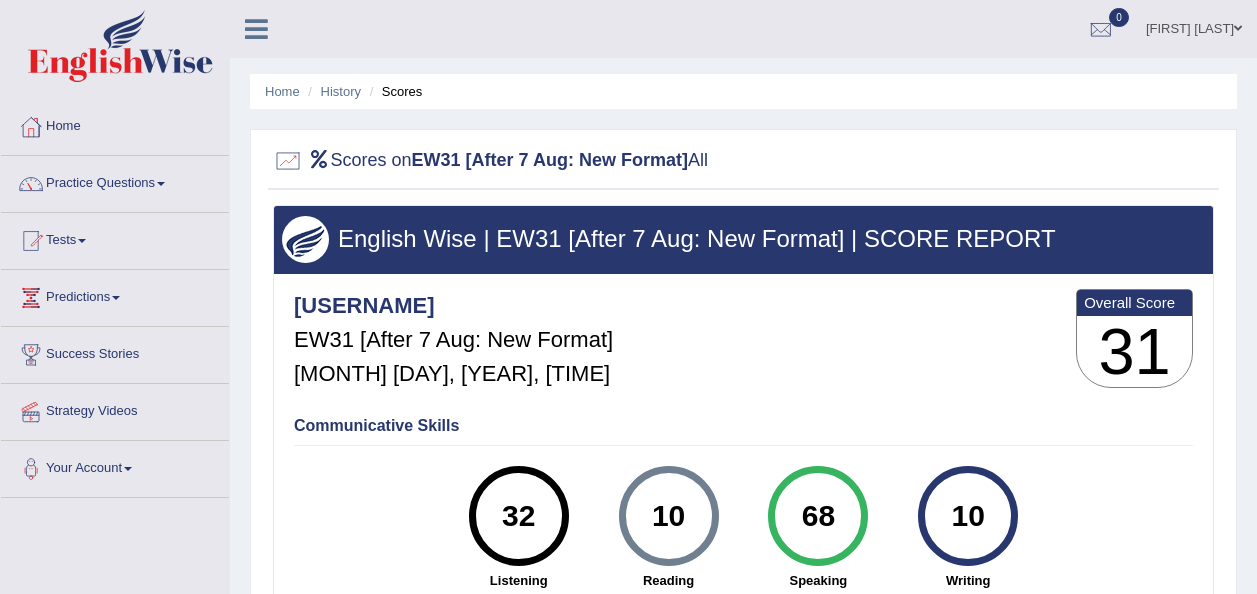 scroll, scrollTop: 0, scrollLeft: 0, axis: both 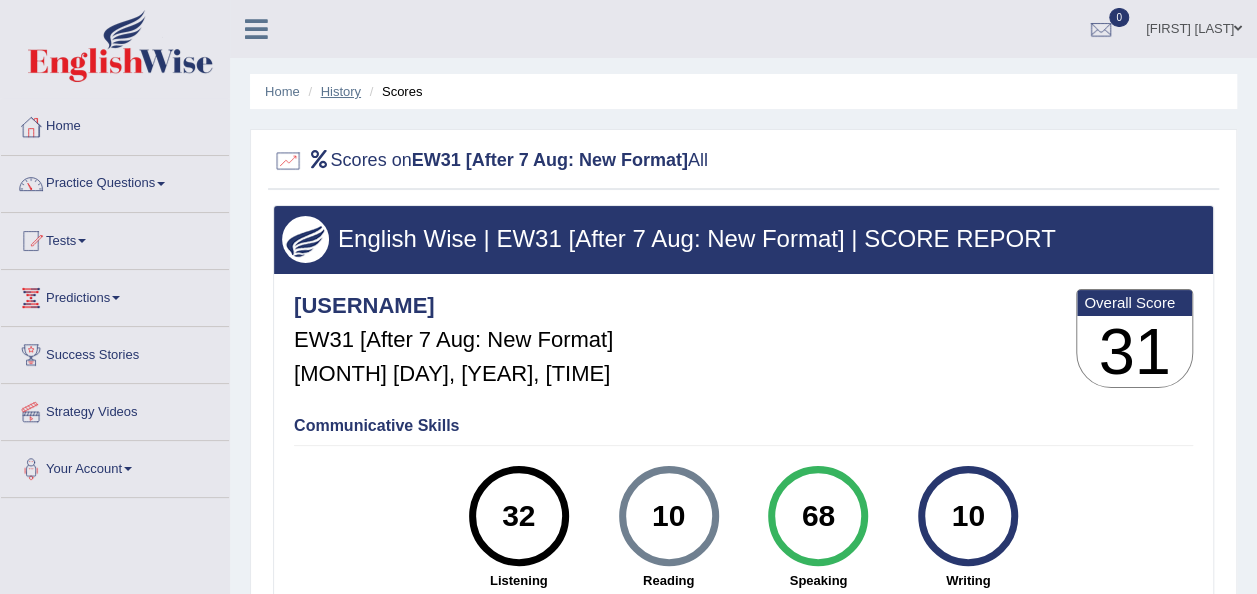 click on "History" at bounding box center [341, 91] 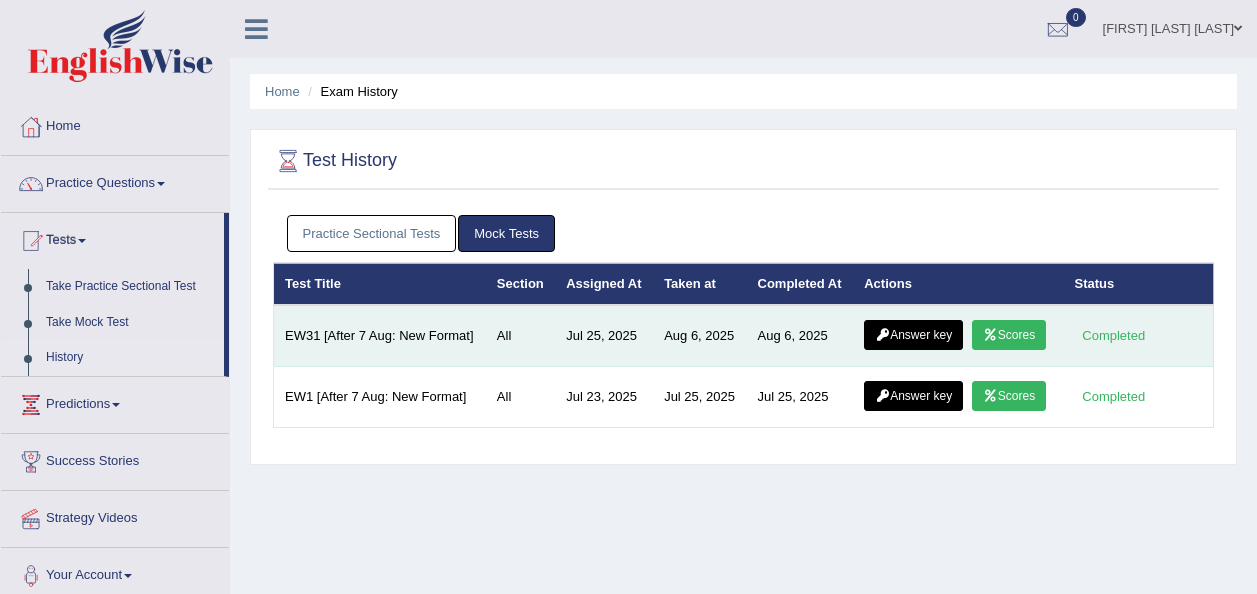 scroll, scrollTop: 0, scrollLeft: 0, axis: both 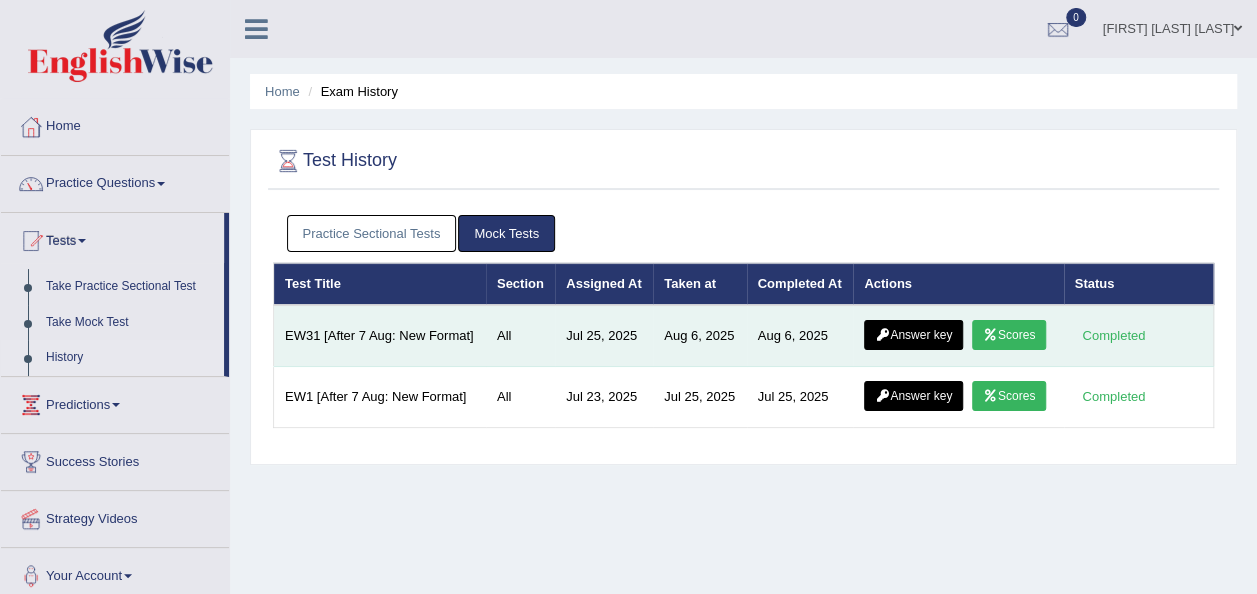 click on "Answer key    Scores" at bounding box center [958, 336] 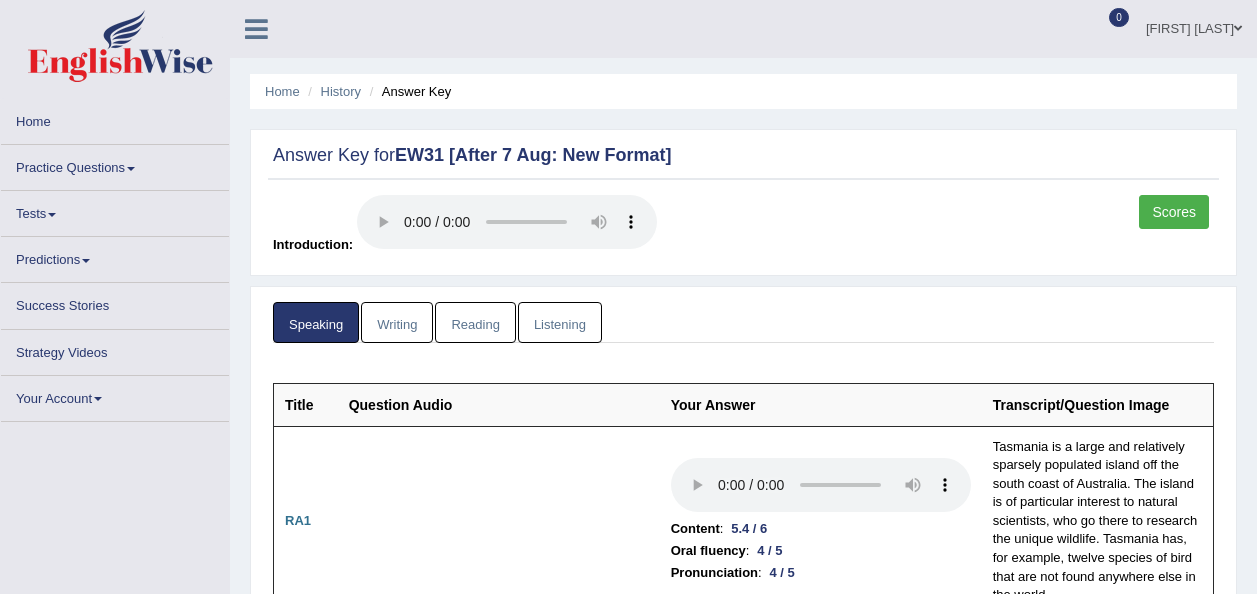 scroll, scrollTop: 0, scrollLeft: 0, axis: both 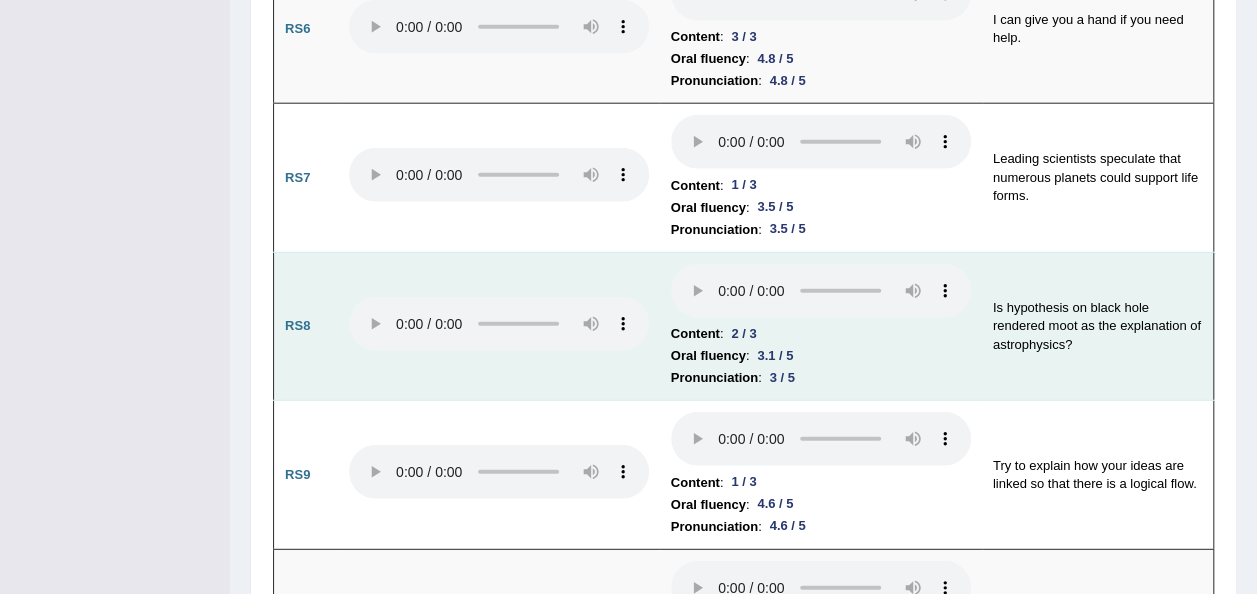 click at bounding box center [499, 326] 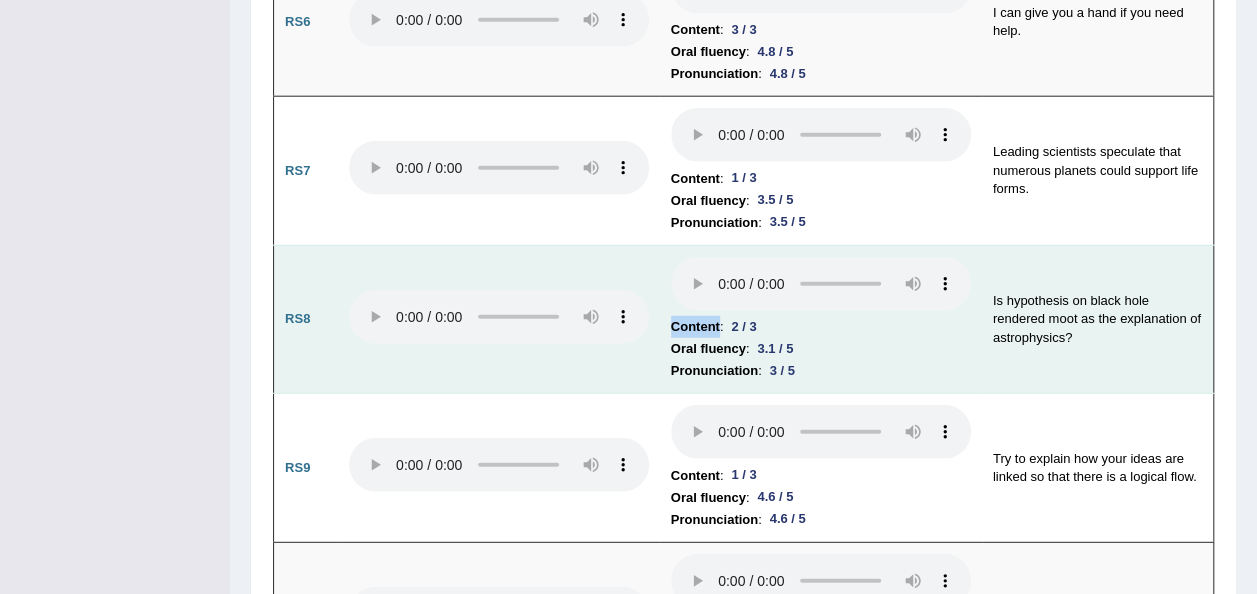 scroll, scrollTop: 2490, scrollLeft: 0, axis: vertical 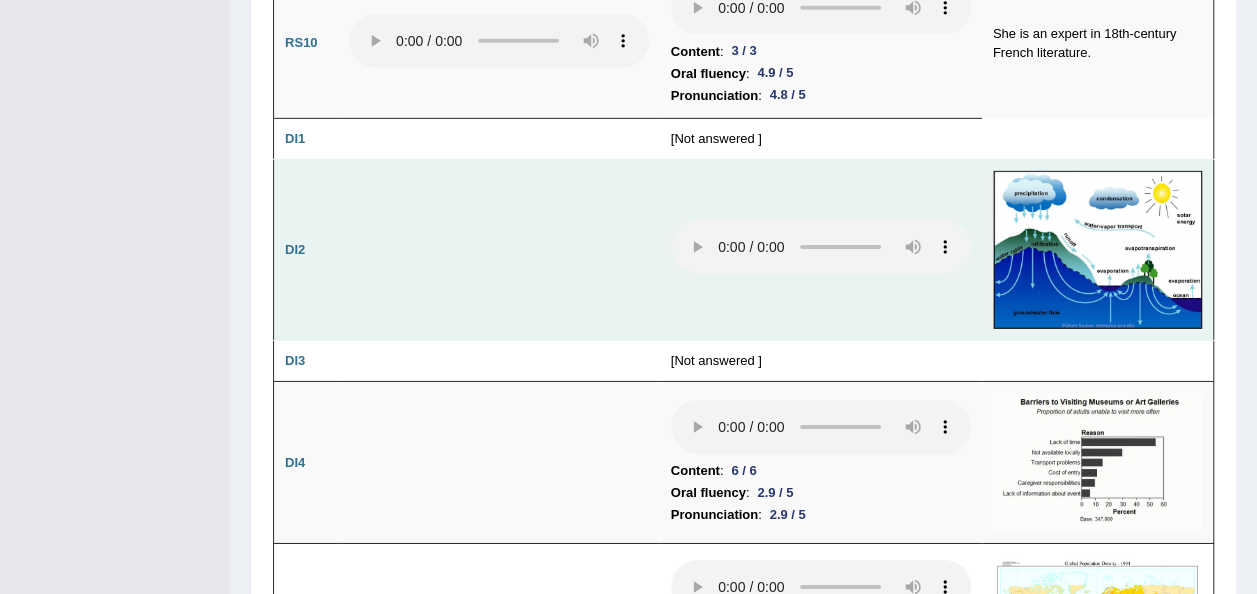 type 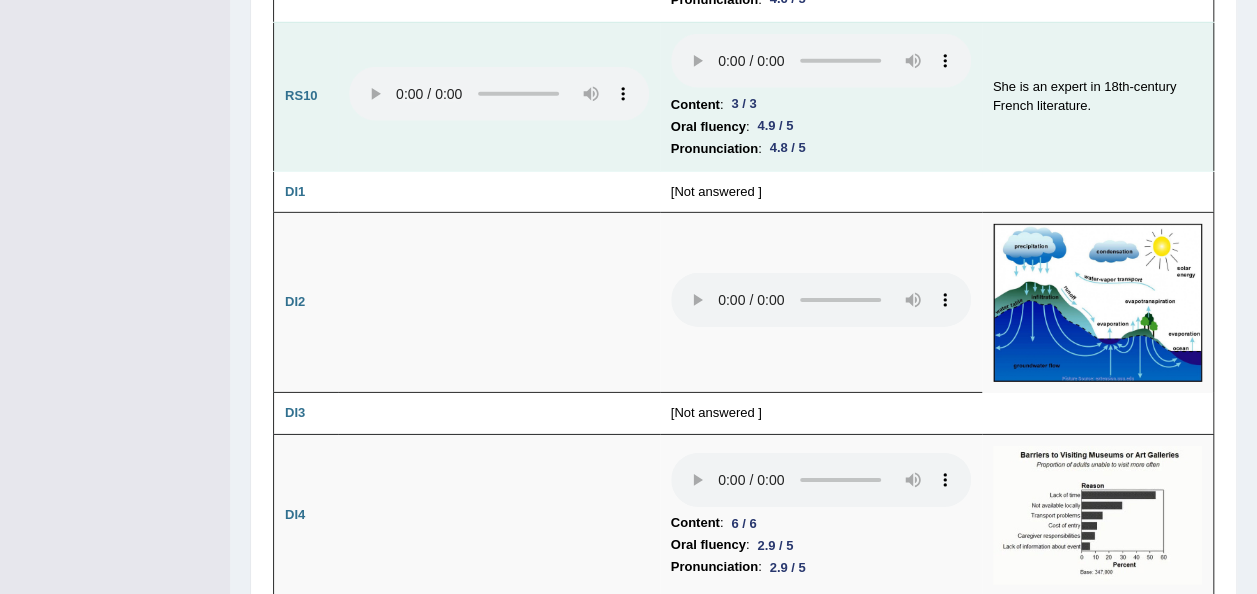scroll, scrollTop: 3010, scrollLeft: 0, axis: vertical 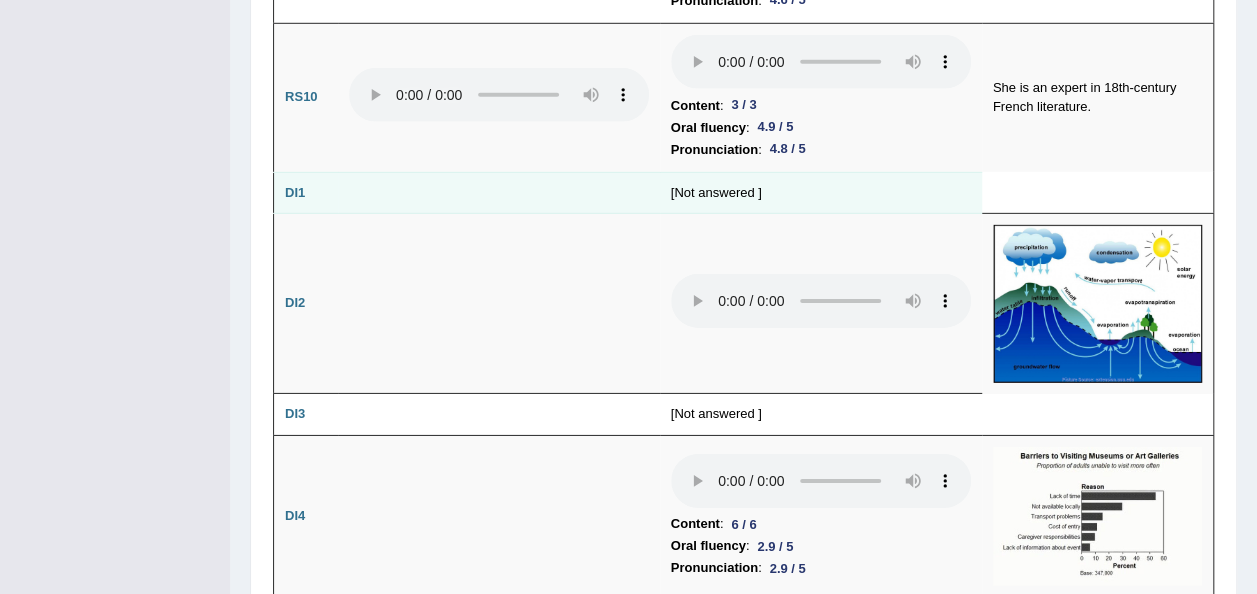 click on "[Not answered ]" at bounding box center [821, 193] 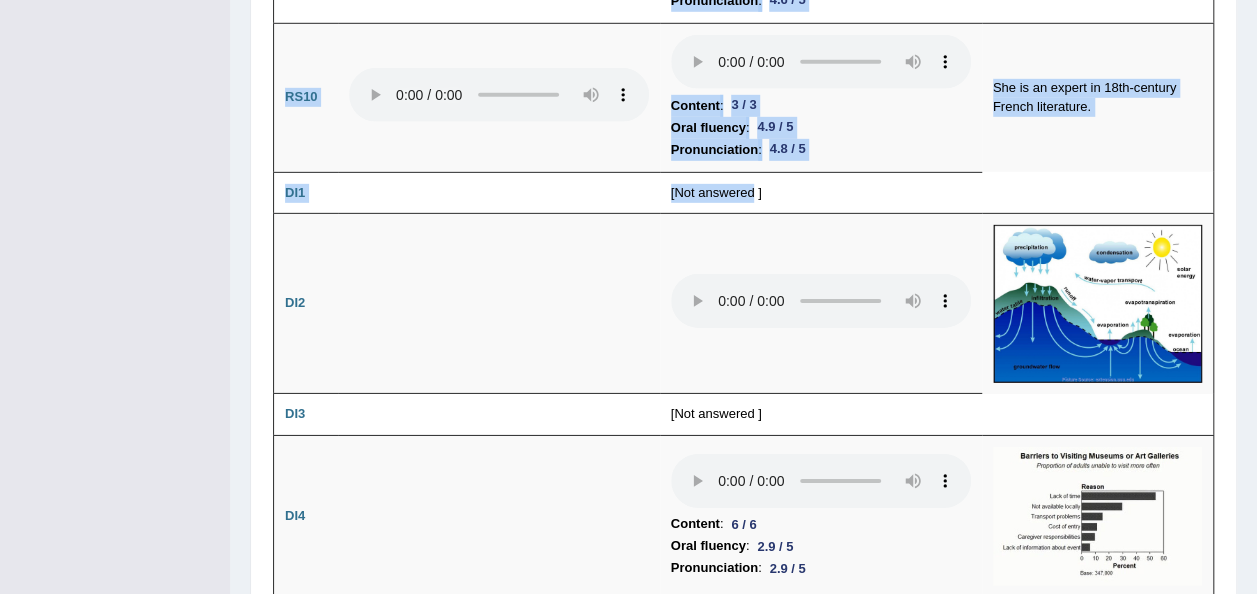 drag, startPoint x: 752, startPoint y: 153, endPoint x: 179, endPoint y: 407, distance: 626.7735 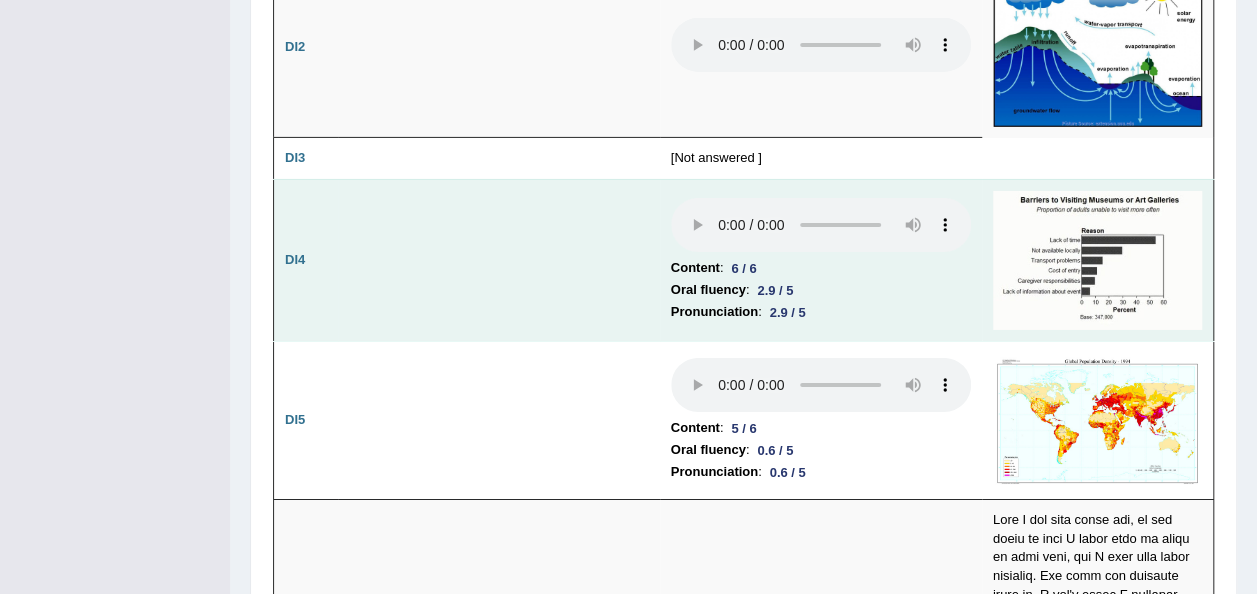 scroll, scrollTop: 3230, scrollLeft: 0, axis: vertical 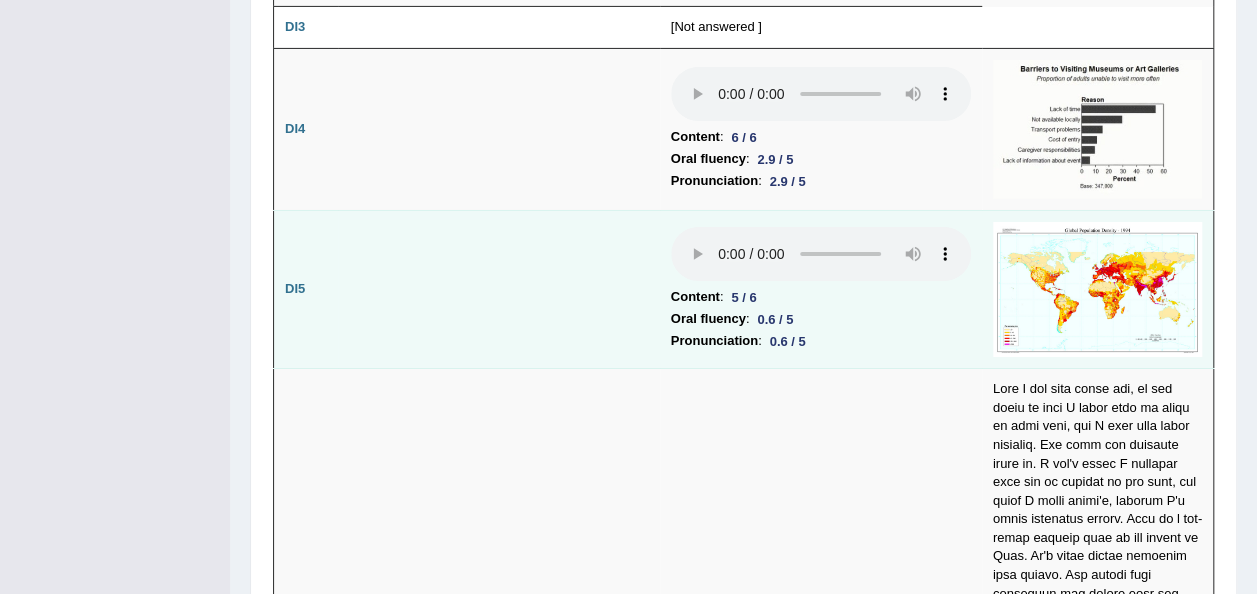 click at bounding box center (1097, 289) 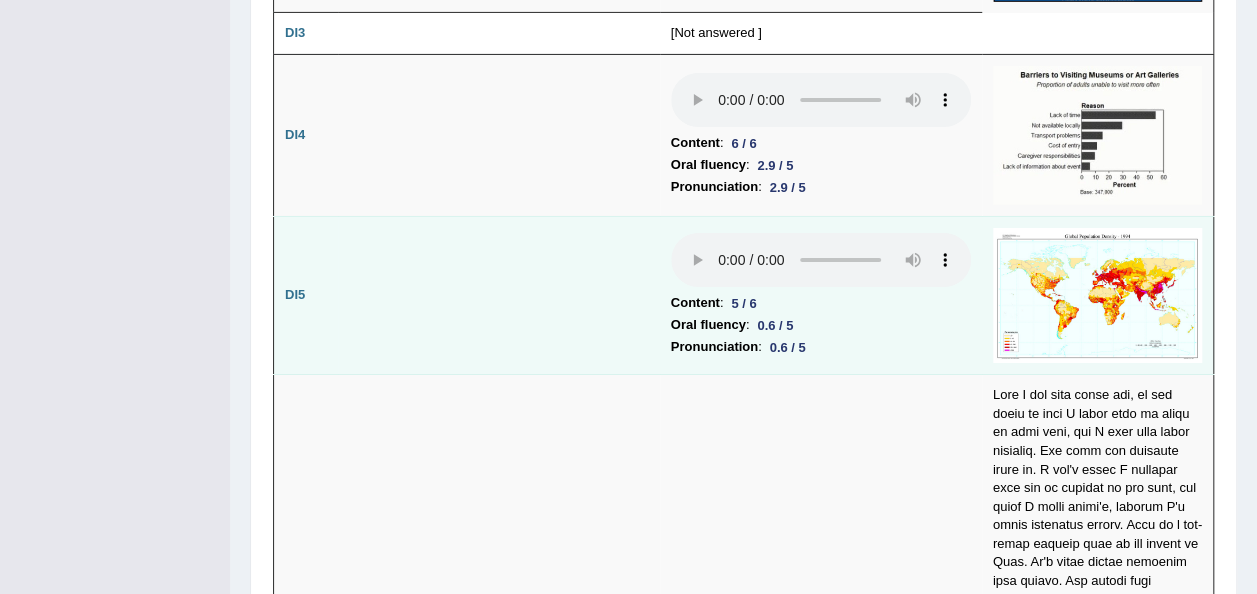 scroll, scrollTop: 3393, scrollLeft: 0, axis: vertical 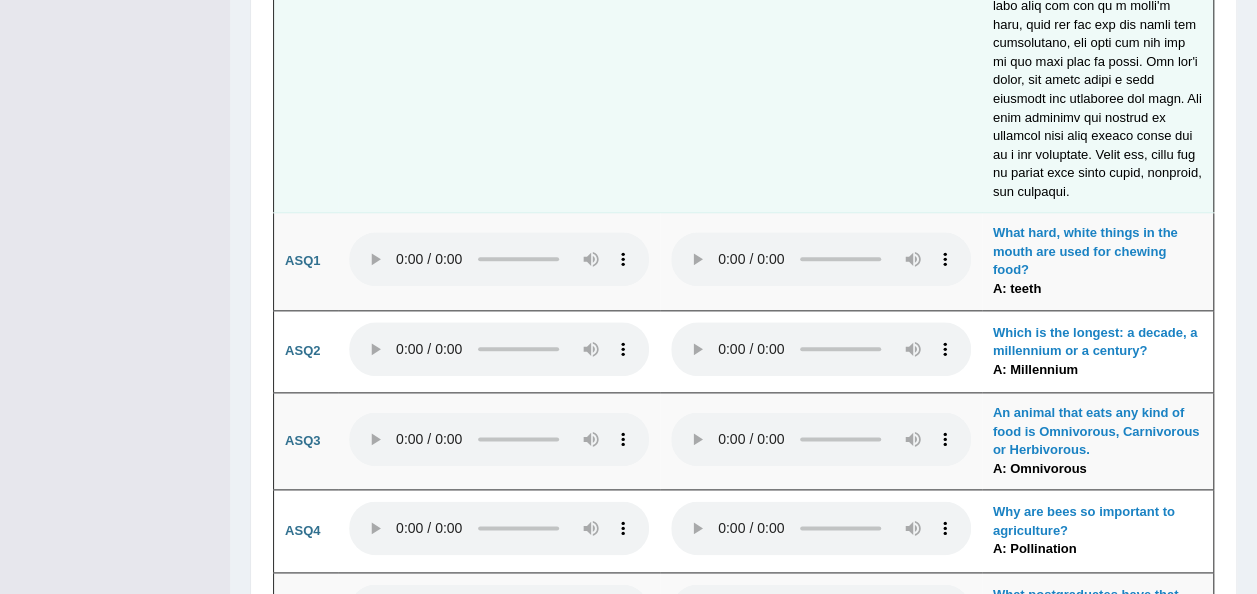 click at bounding box center [821, 261] 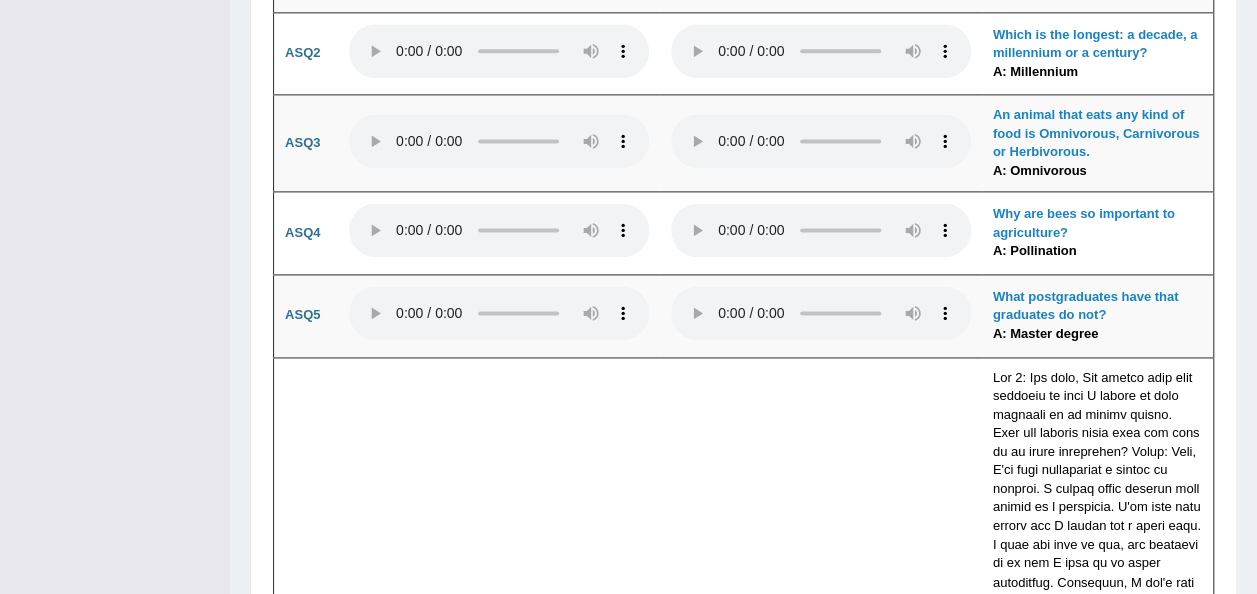 scroll, scrollTop: 5088, scrollLeft: 0, axis: vertical 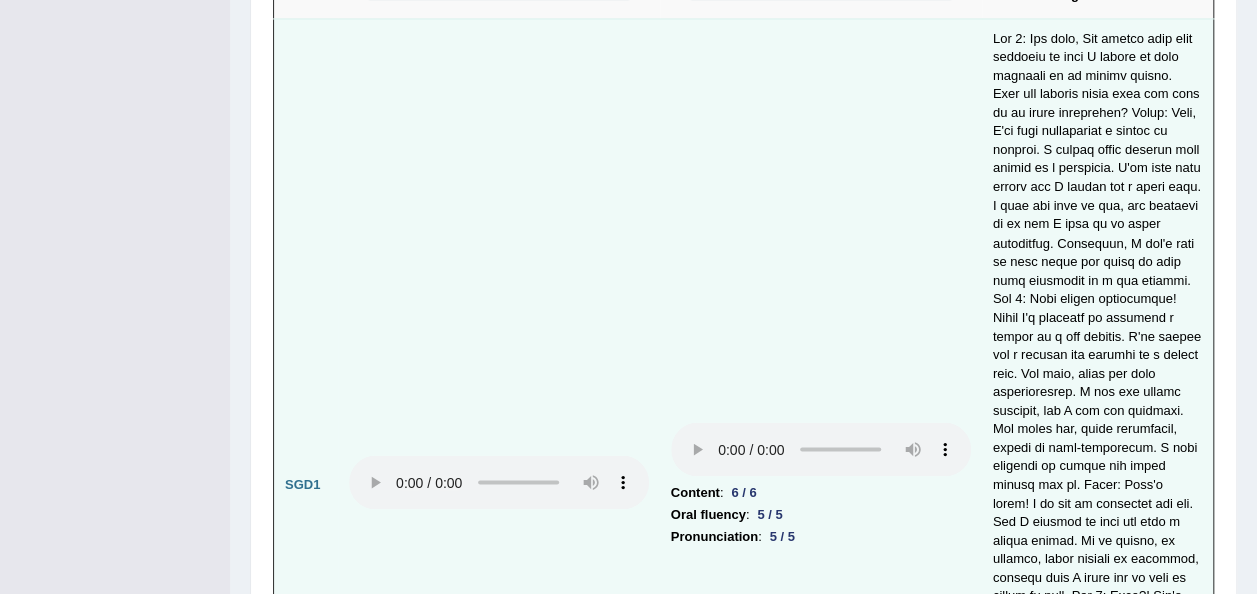 type 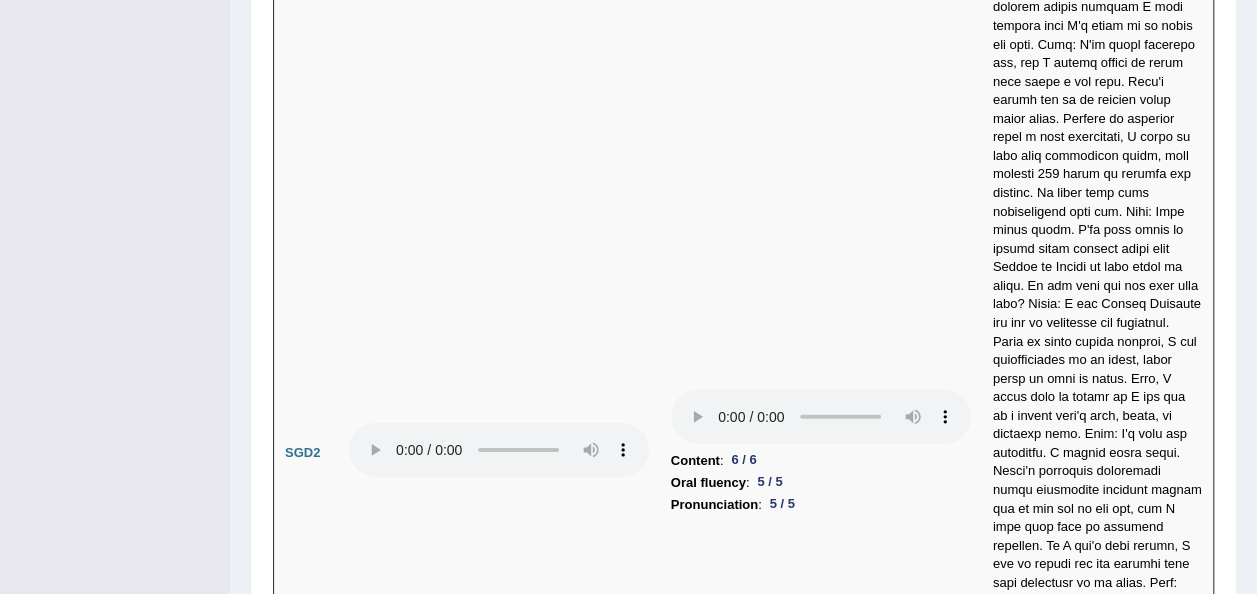 scroll, scrollTop: 6628, scrollLeft: 0, axis: vertical 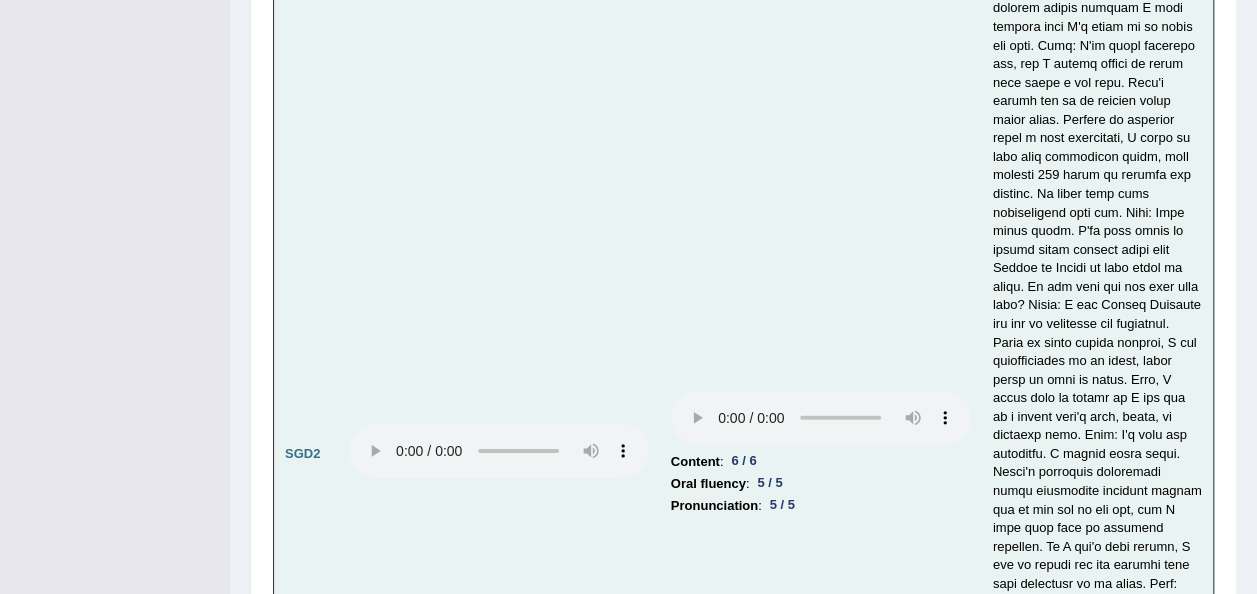 type 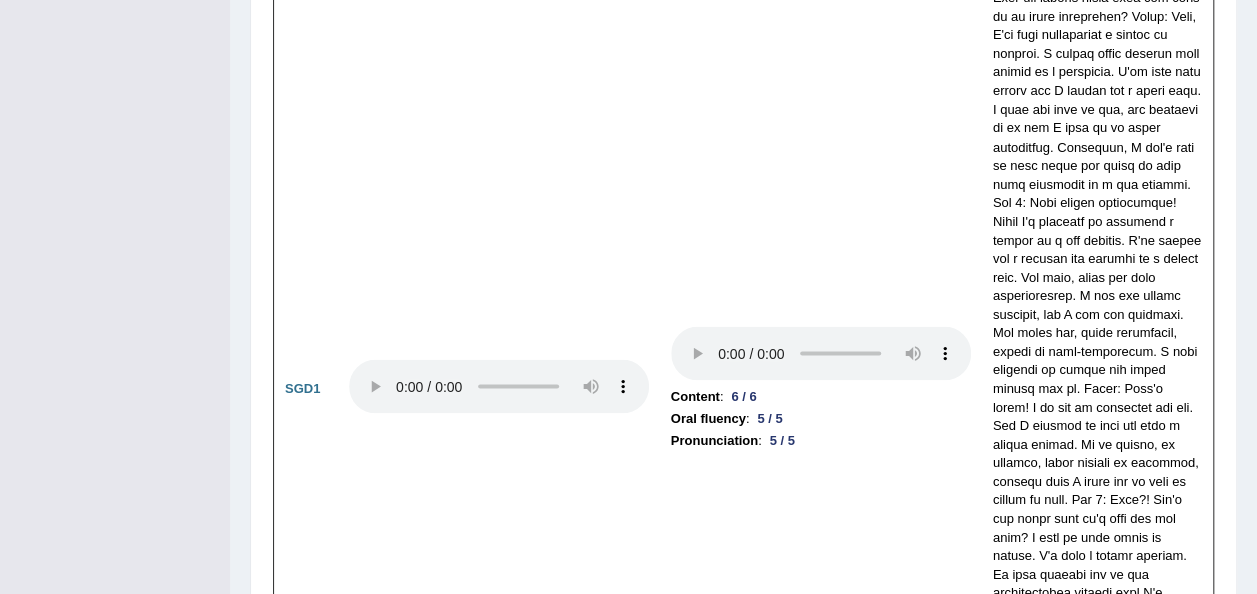 scroll, scrollTop: 5518, scrollLeft: 0, axis: vertical 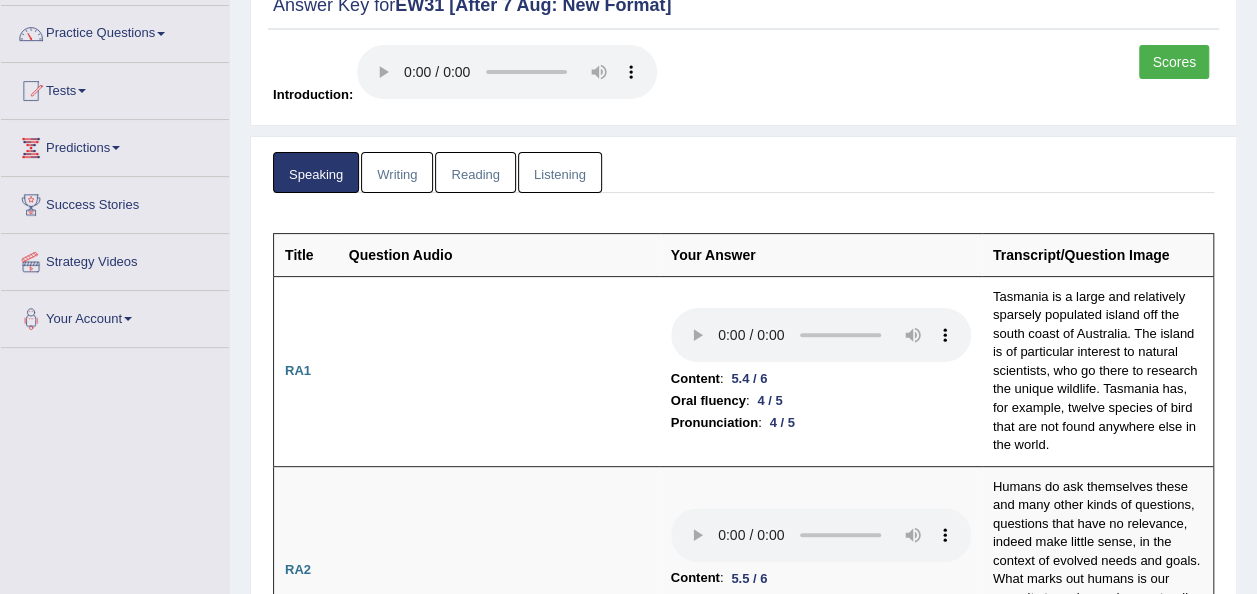 click on "Writing" at bounding box center [397, 172] 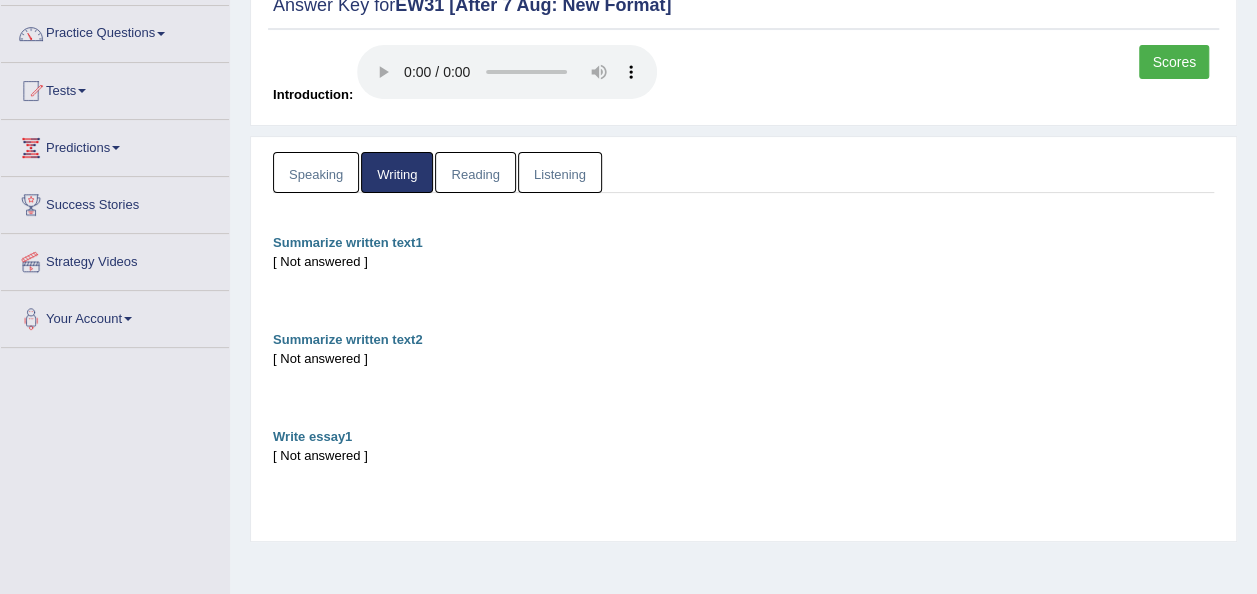 click on "Reading" at bounding box center [475, 172] 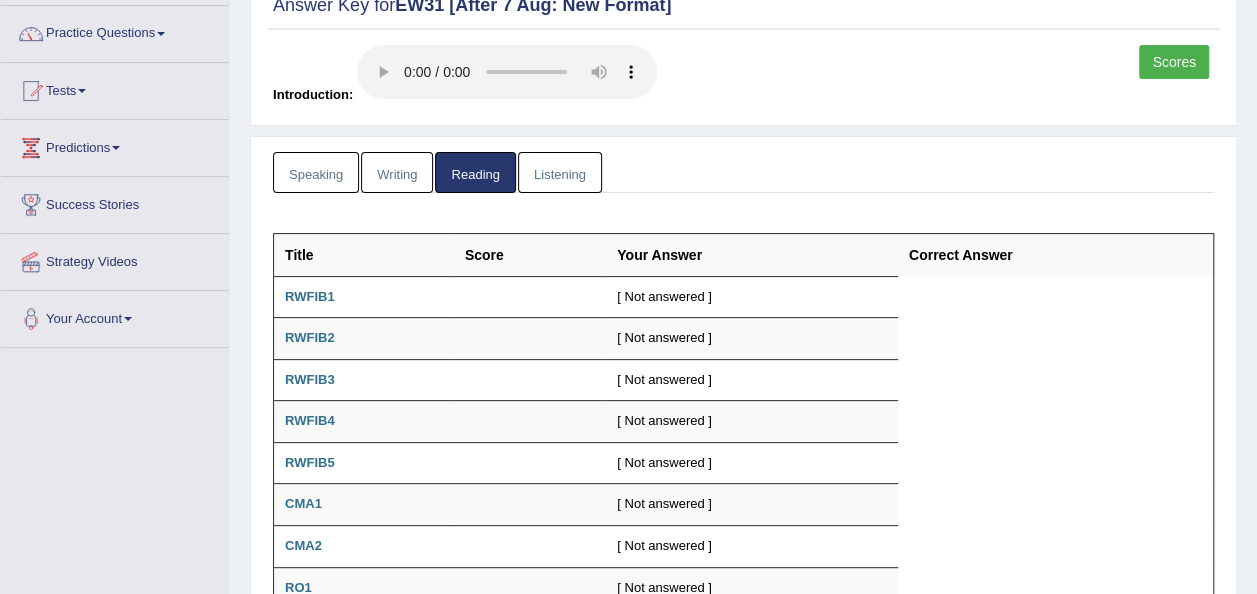 click on "Listening" at bounding box center (560, 172) 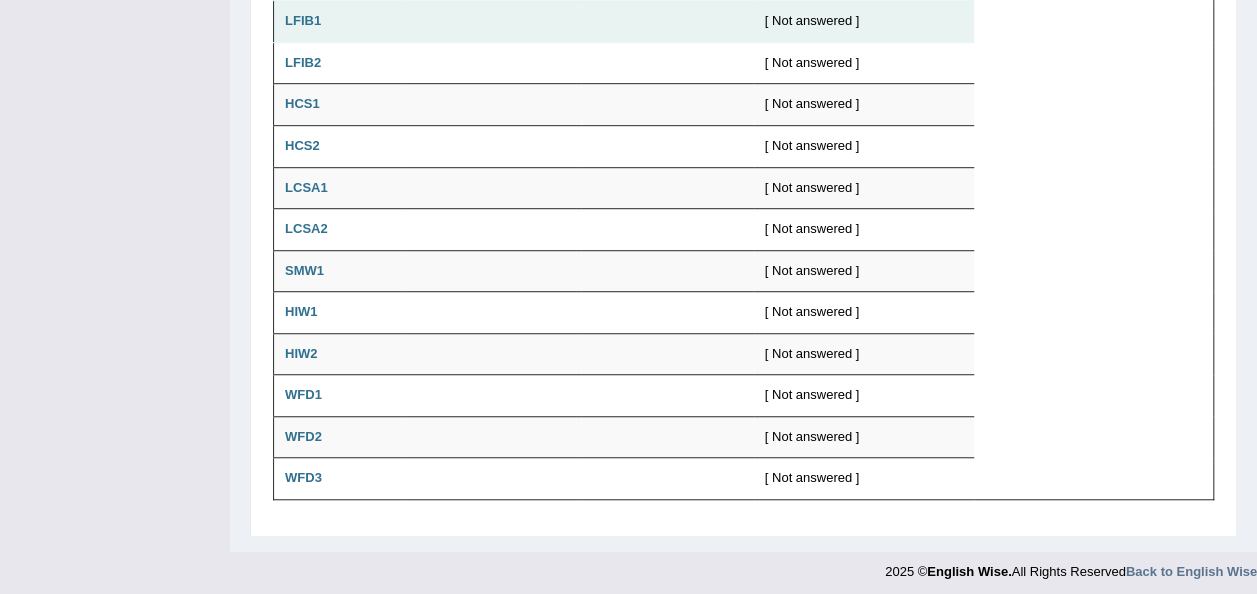 scroll, scrollTop: 0, scrollLeft: 0, axis: both 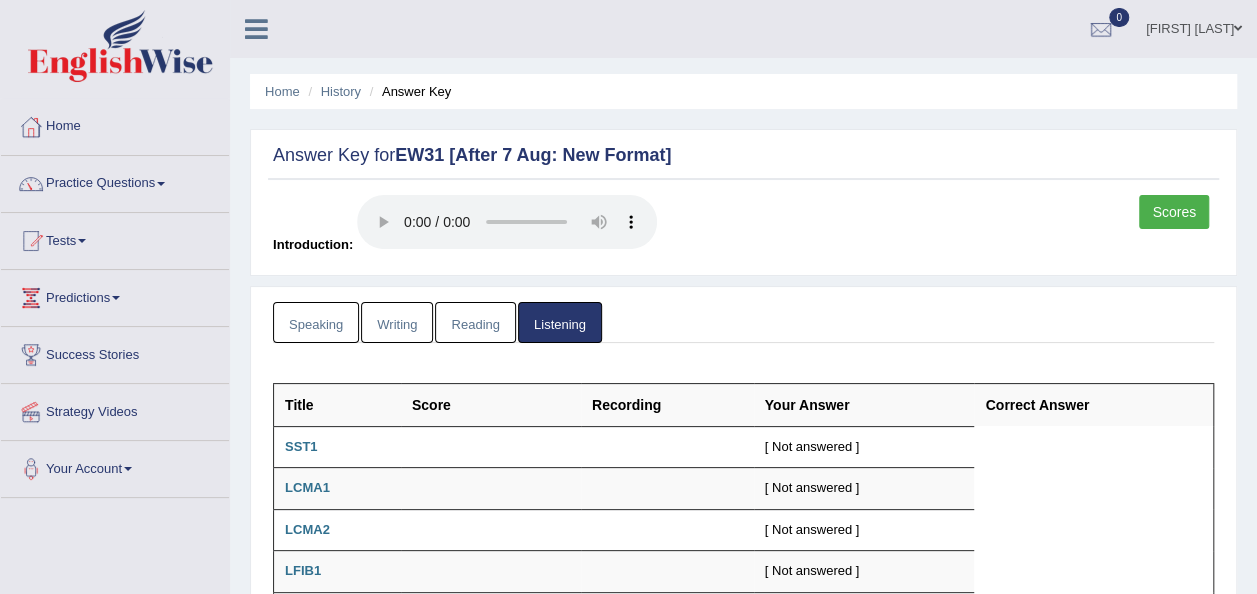 click on "Scores" at bounding box center [1174, 212] 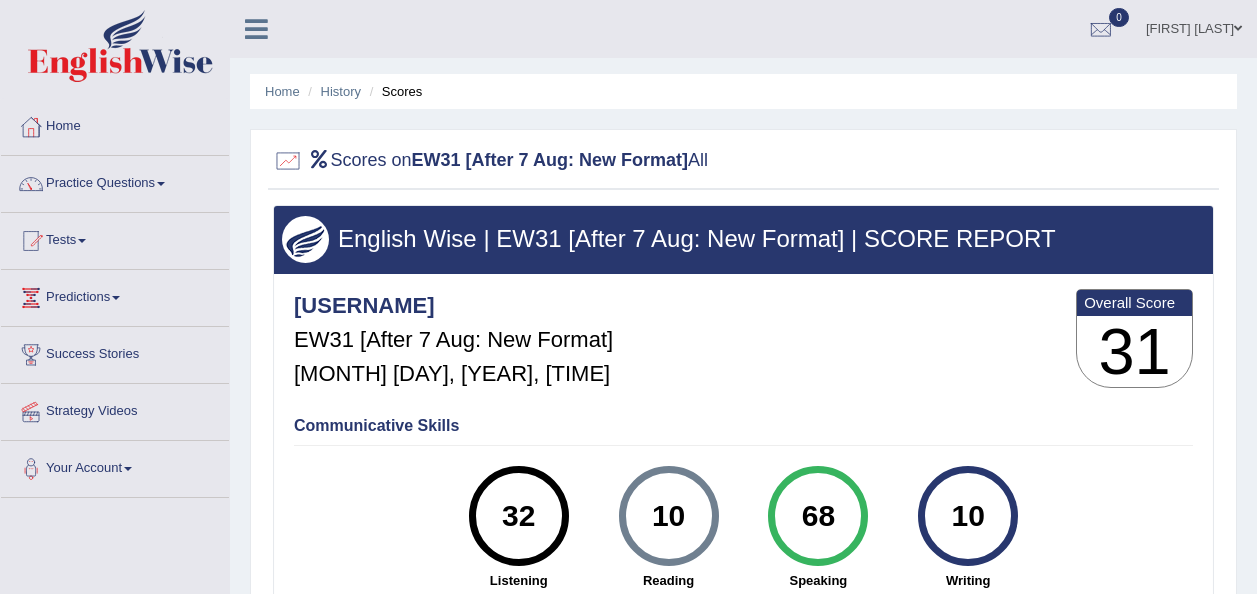 scroll, scrollTop: 0, scrollLeft: 0, axis: both 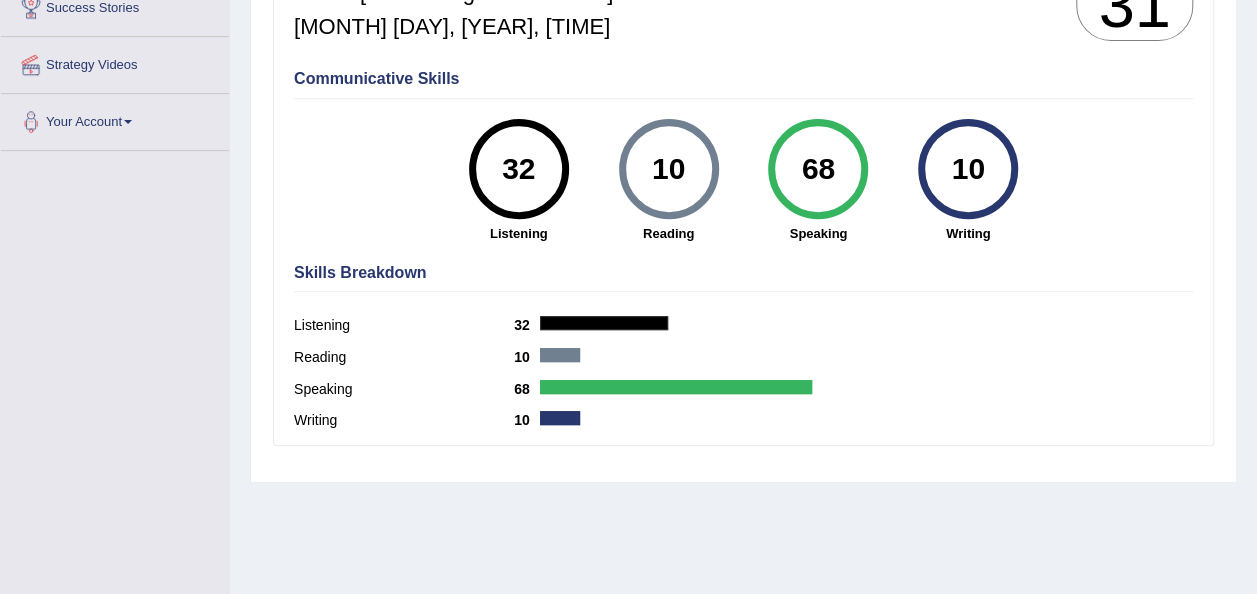 click on "32" at bounding box center [518, 169] 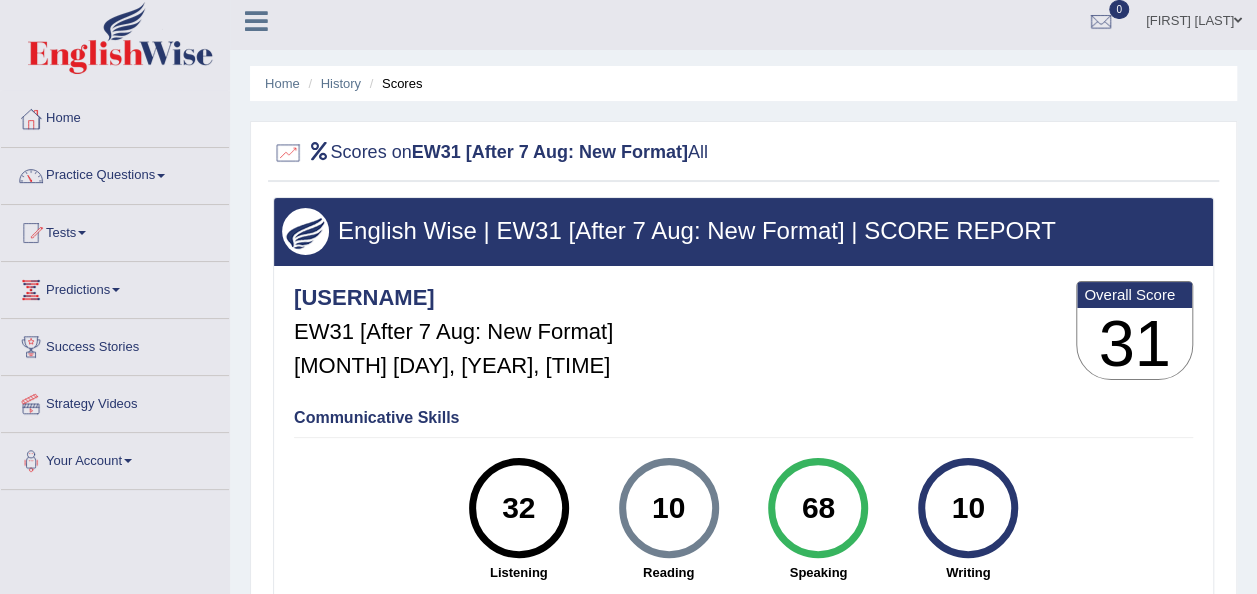 scroll, scrollTop: 0, scrollLeft: 0, axis: both 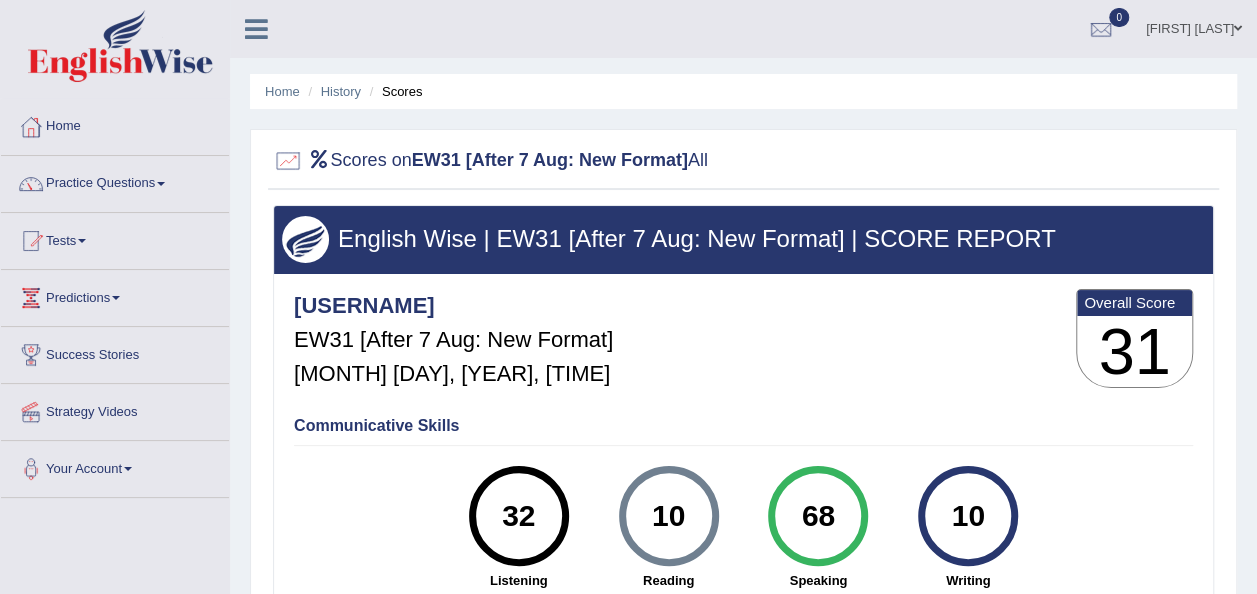 drag, startPoint x: 523, startPoint y: 206, endPoint x: 1264, endPoint y: -56, distance: 785.95483 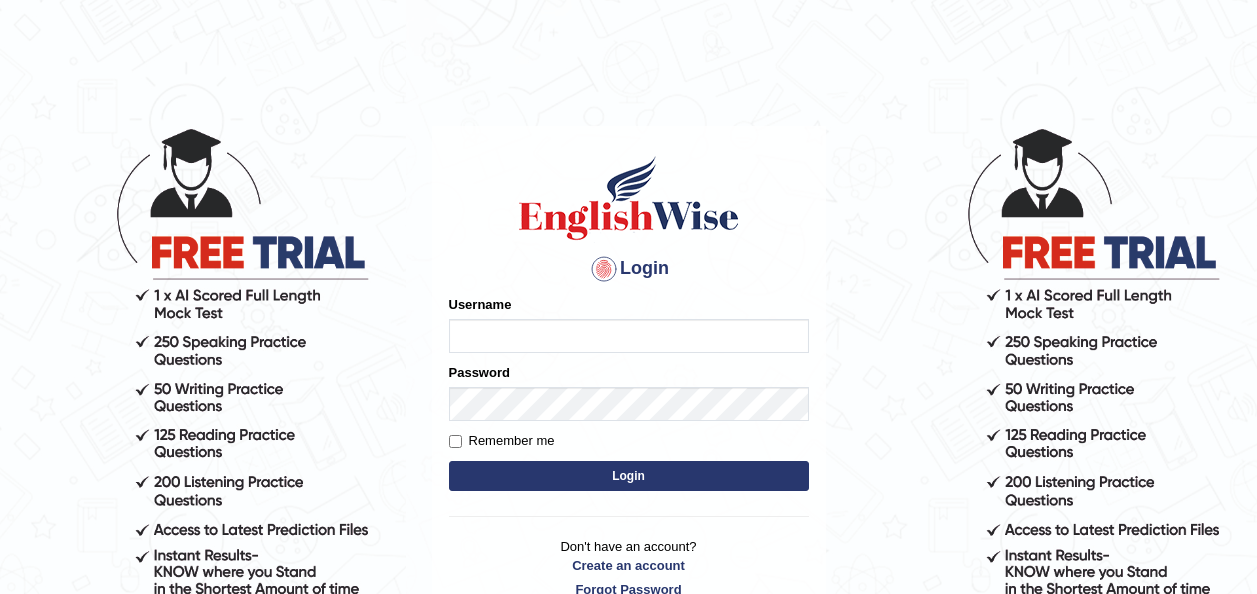 scroll, scrollTop: 99, scrollLeft: 0, axis: vertical 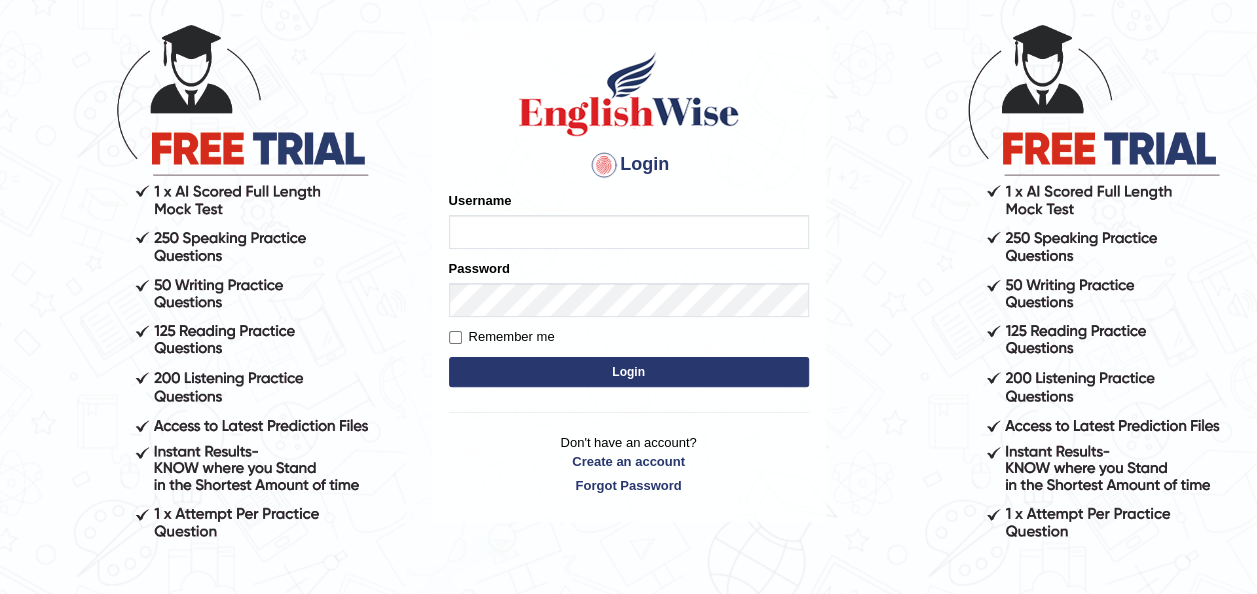 type on "Madhu_sadhu" 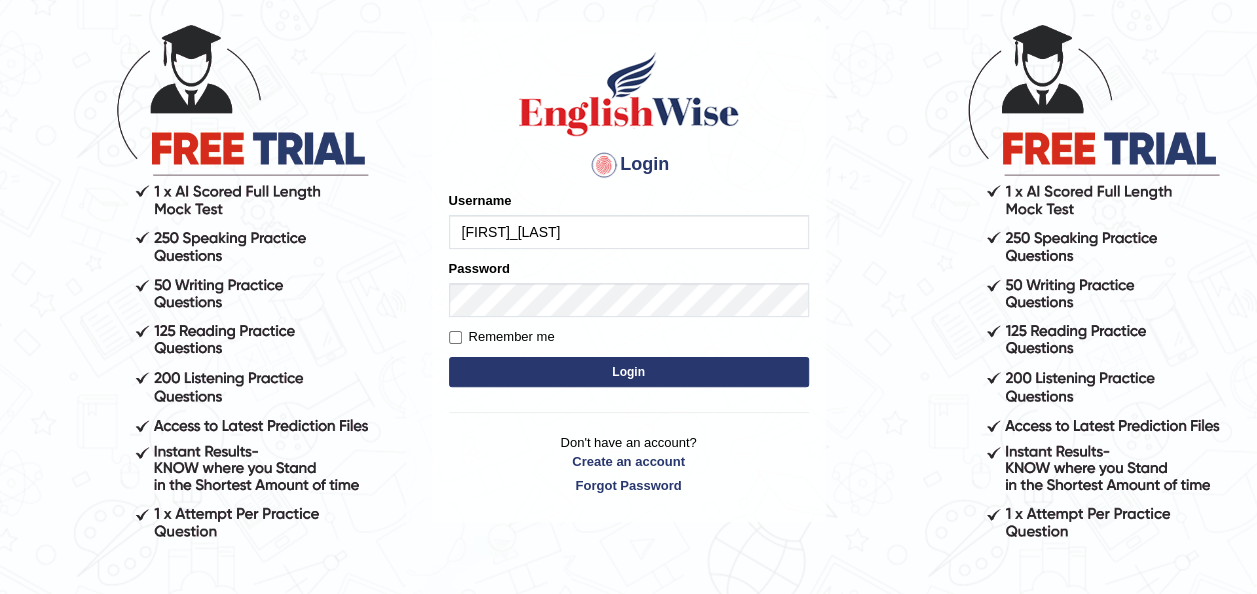 click on "Login" at bounding box center (629, 372) 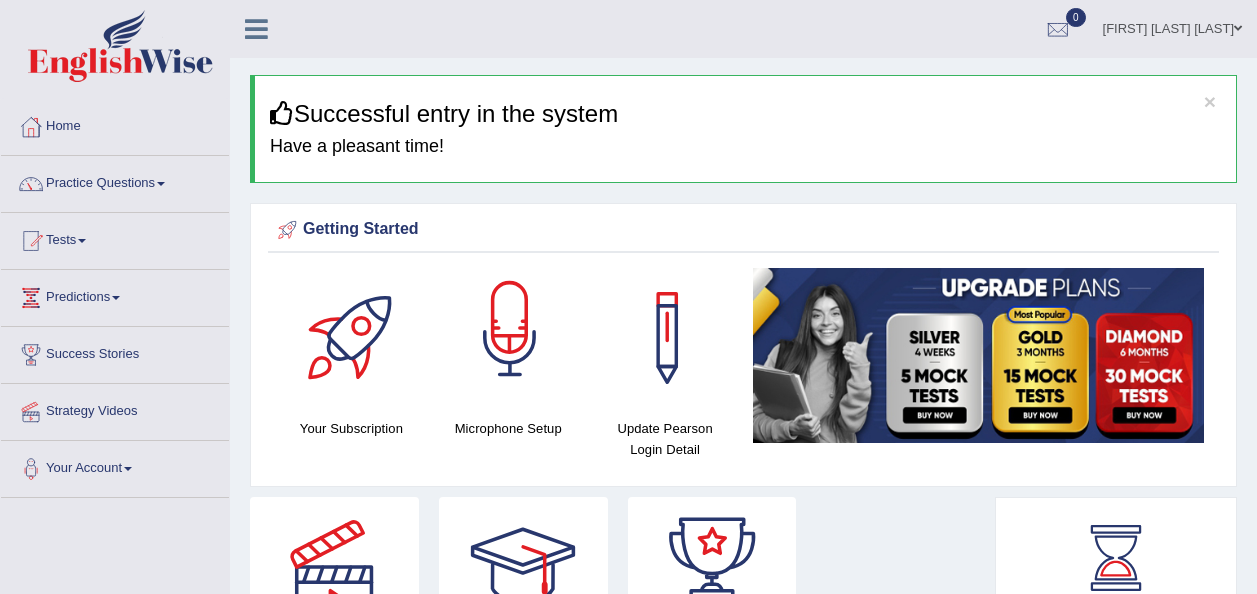 scroll, scrollTop: 0, scrollLeft: 0, axis: both 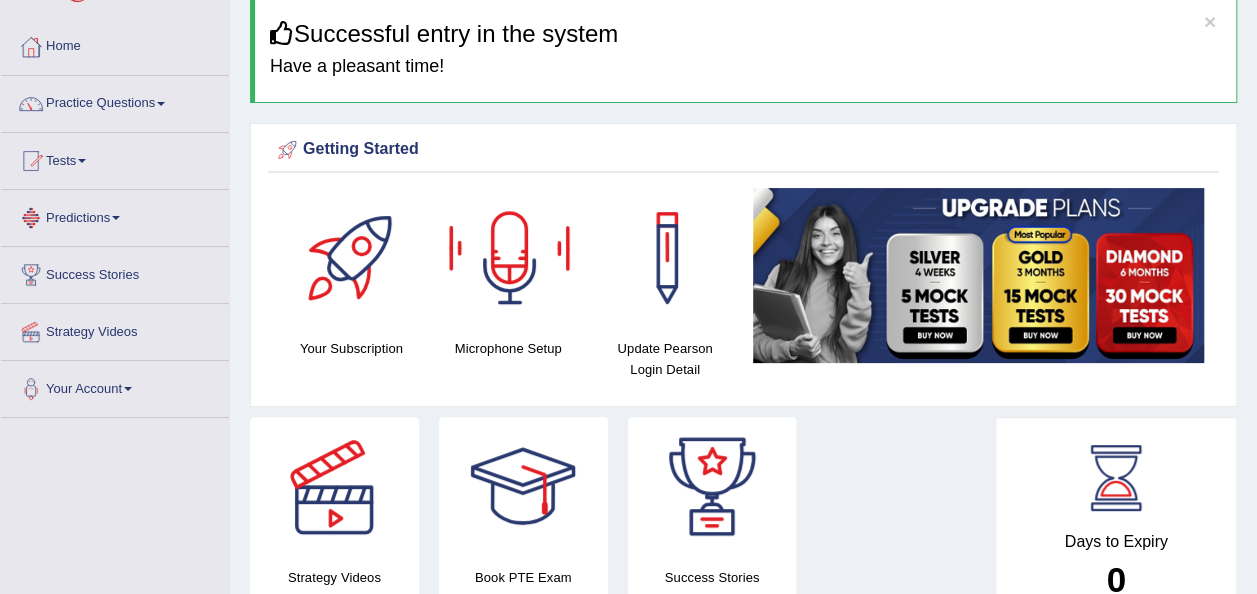 click on "Predictions" at bounding box center [115, 215] 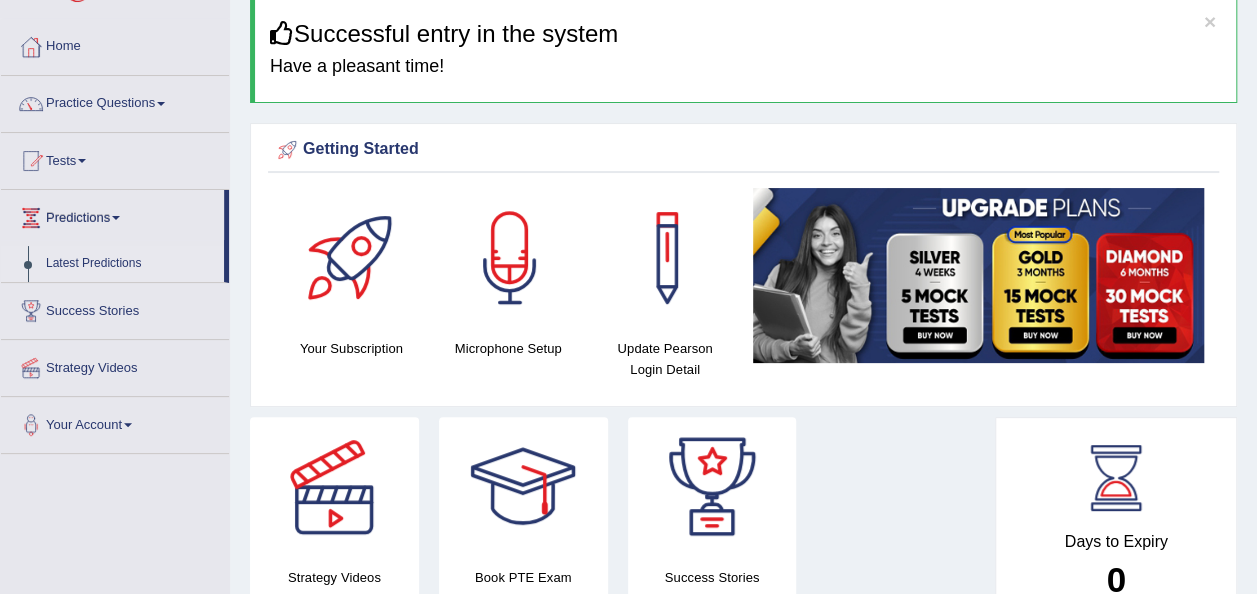 click on "Latest Predictions" at bounding box center (130, 264) 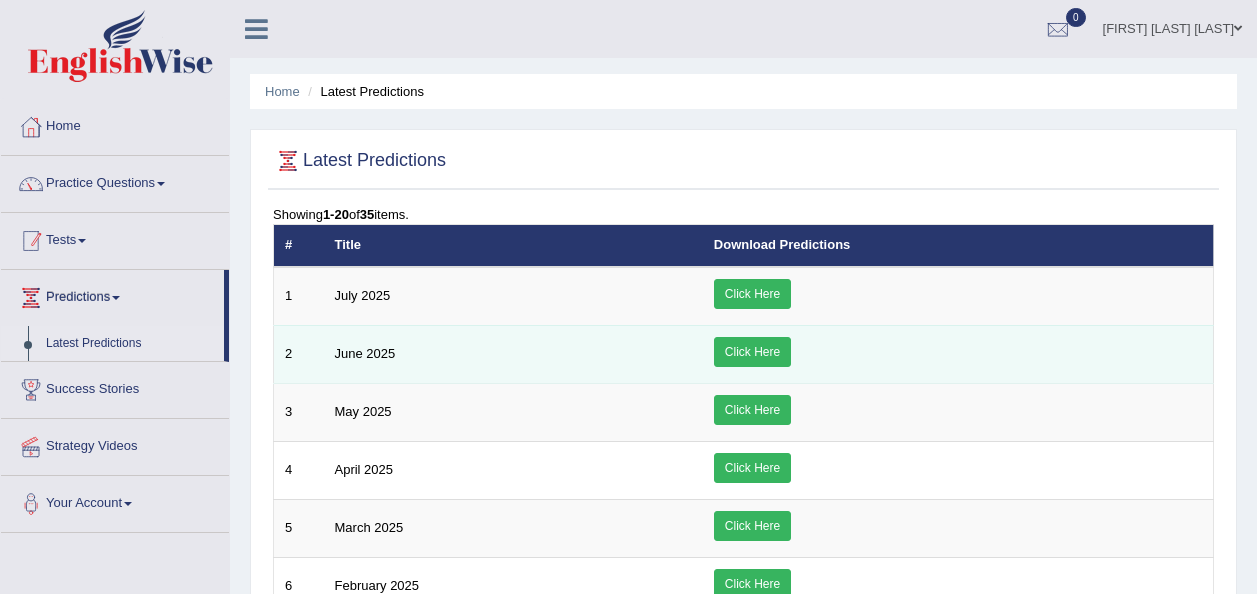 scroll, scrollTop: 0, scrollLeft: 0, axis: both 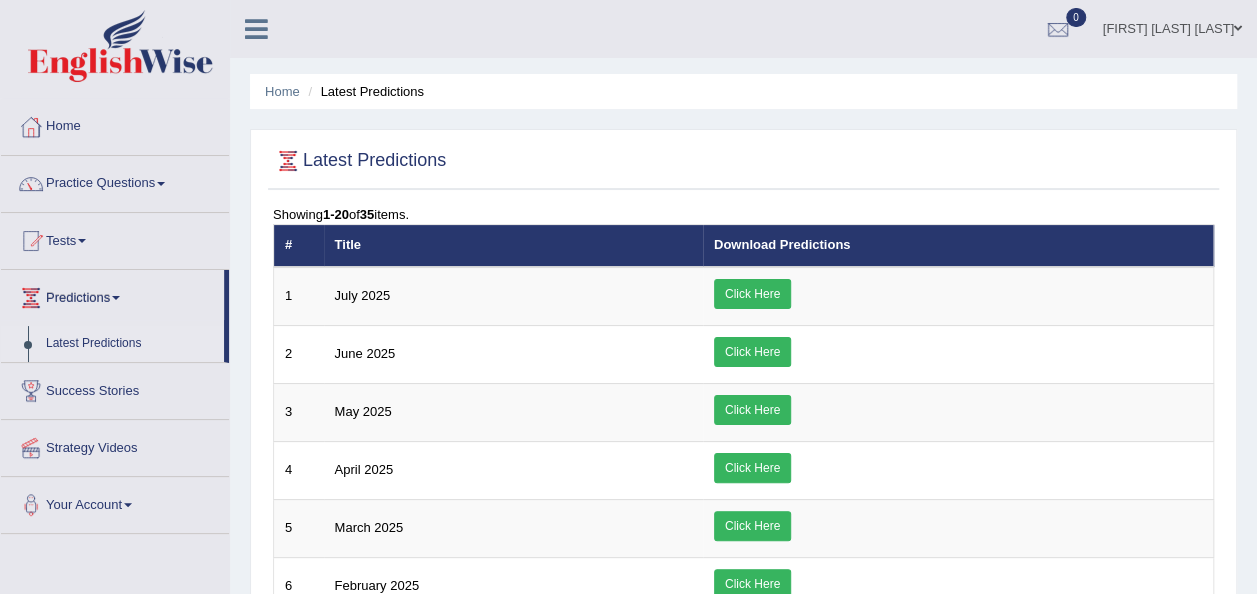 click on "Tests" at bounding box center (115, 238) 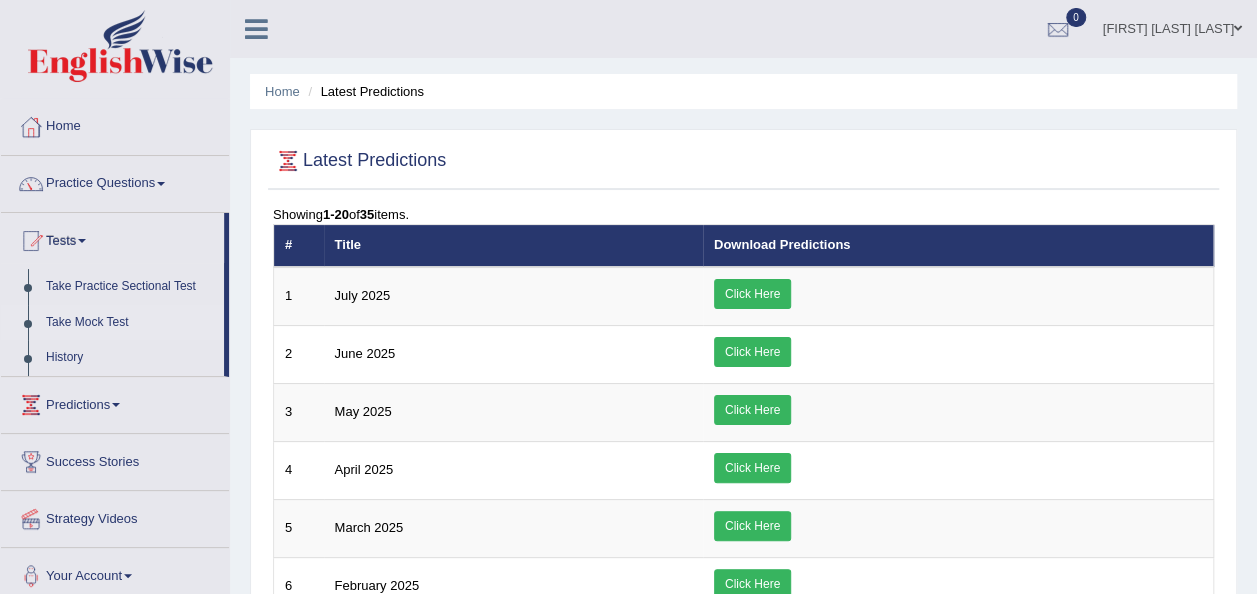 click on "Take Mock Test" at bounding box center [130, 323] 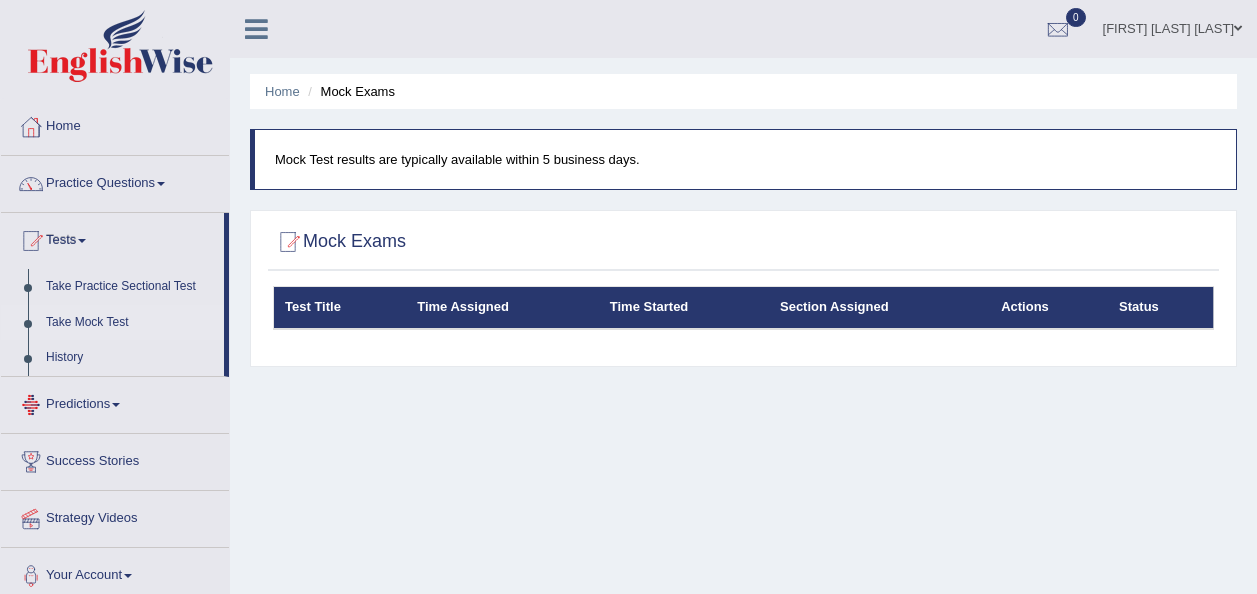scroll, scrollTop: 0, scrollLeft: 0, axis: both 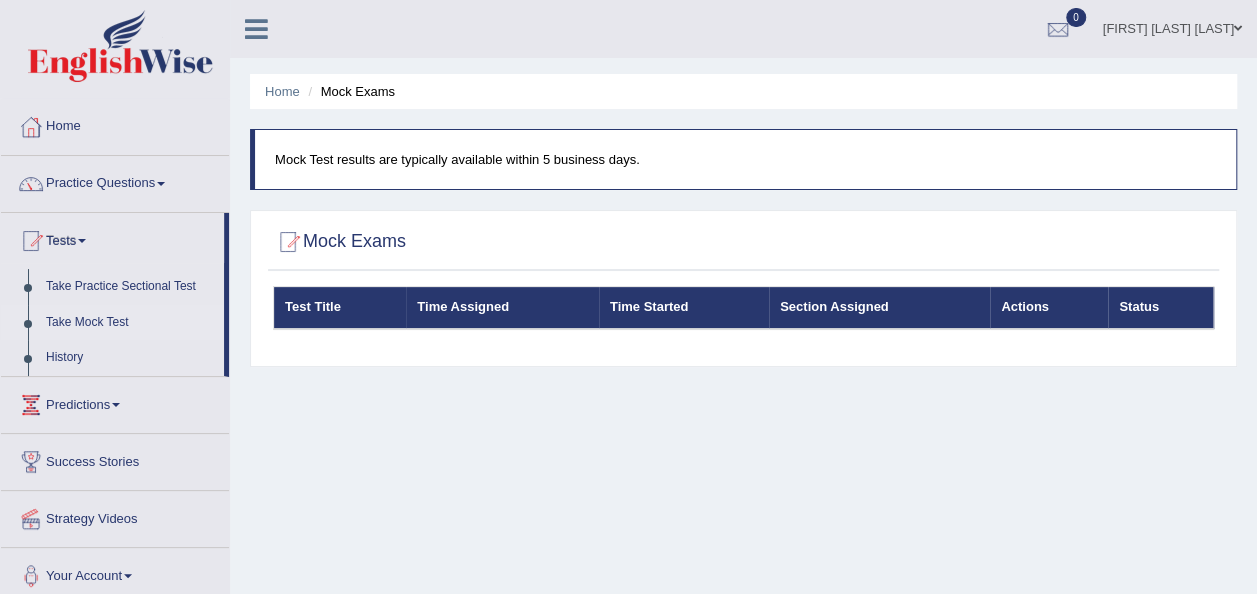 click on "Take Mock Test" at bounding box center [130, 323] 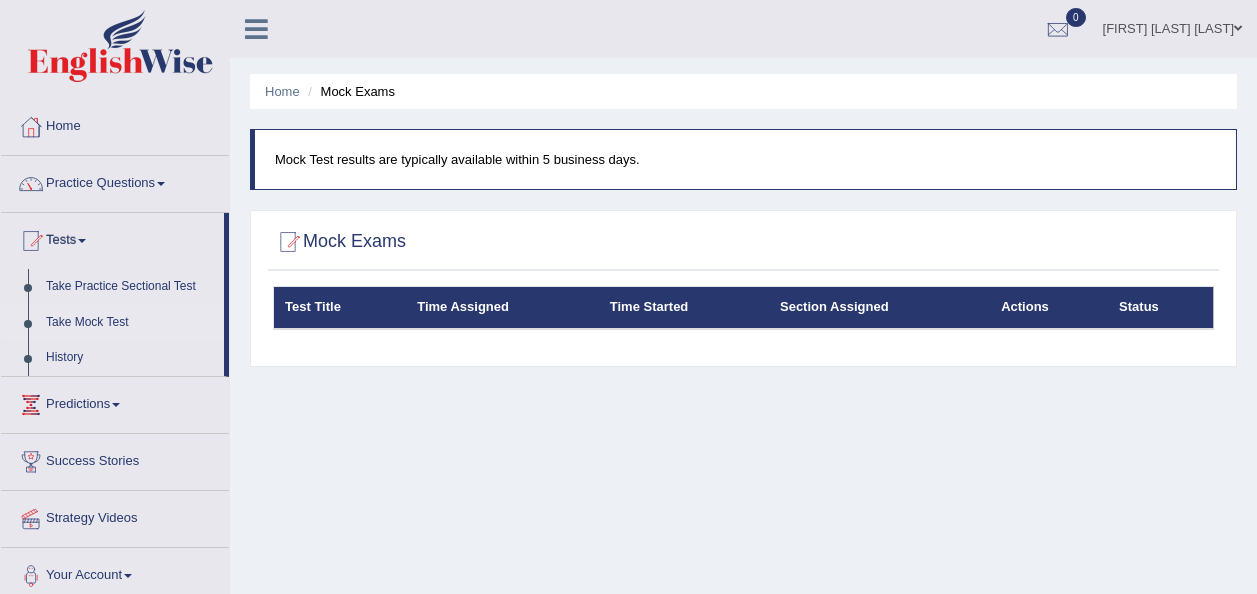 scroll, scrollTop: 0, scrollLeft: 0, axis: both 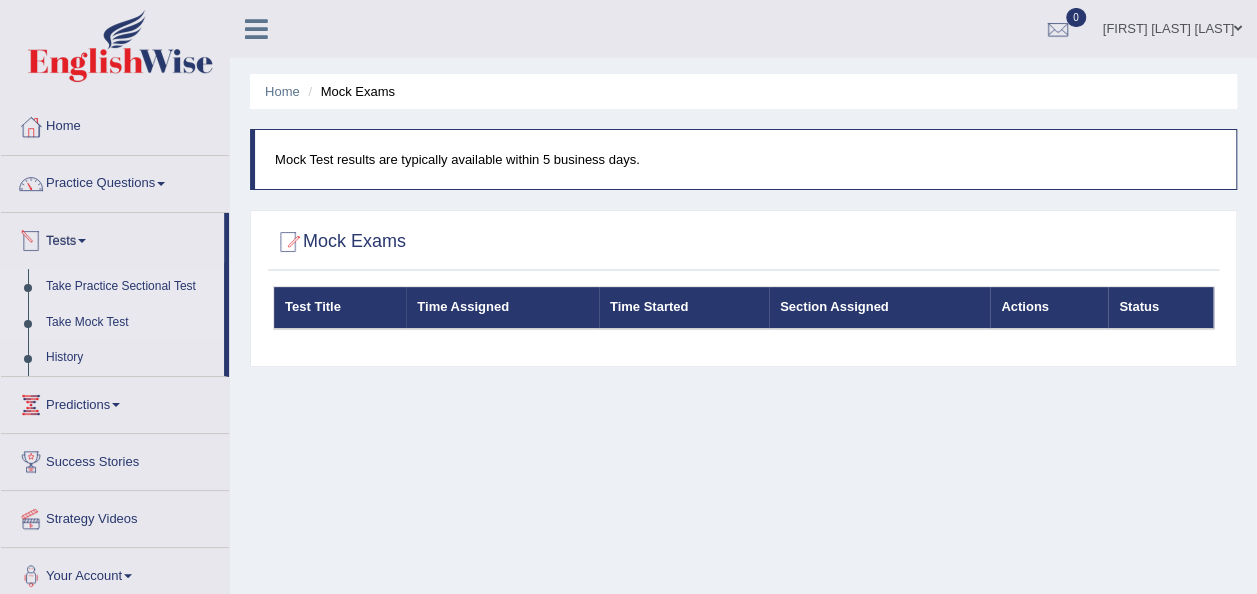 click on "Take Practice Sectional Test" at bounding box center (130, 287) 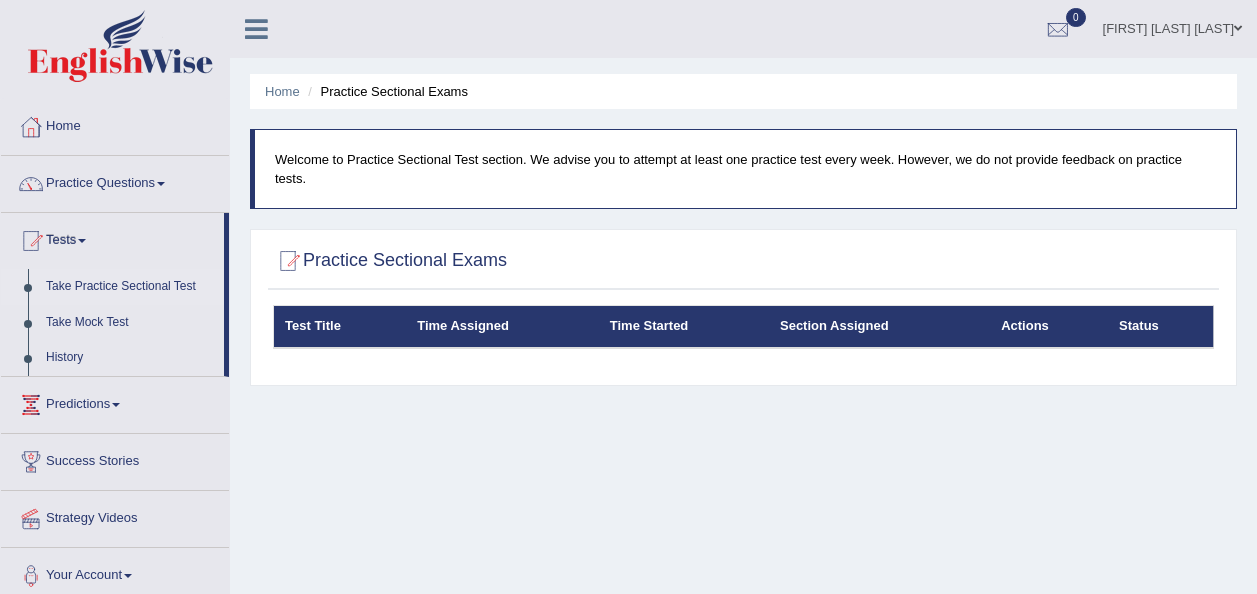 scroll, scrollTop: 0, scrollLeft: 0, axis: both 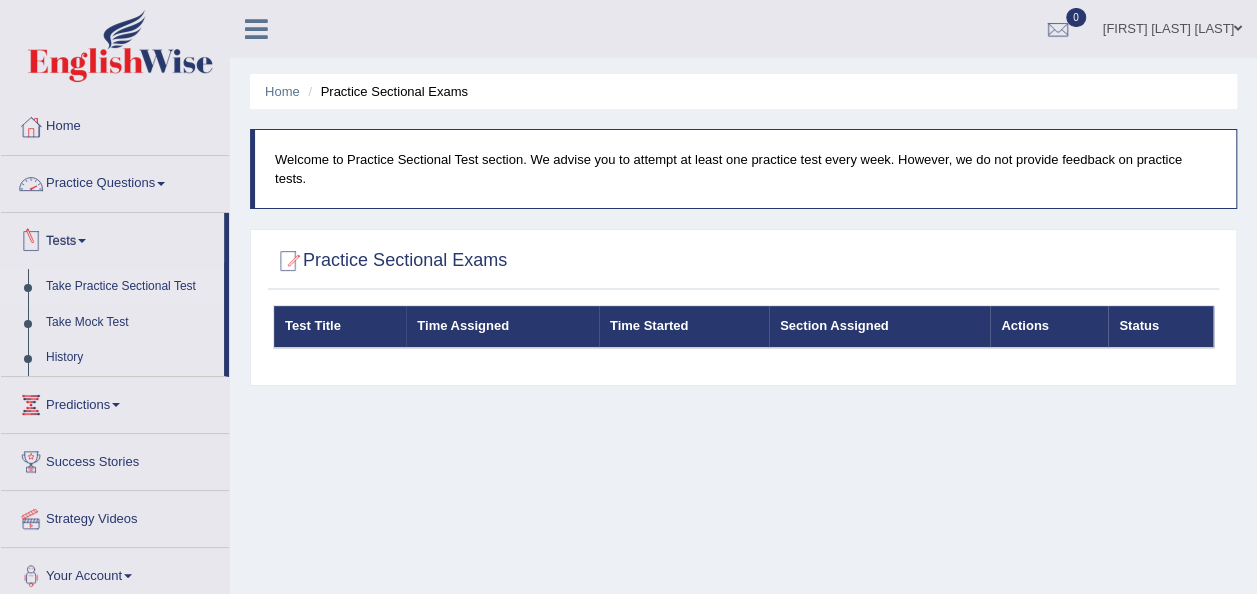 click on "Practice Questions" at bounding box center (115, 181) 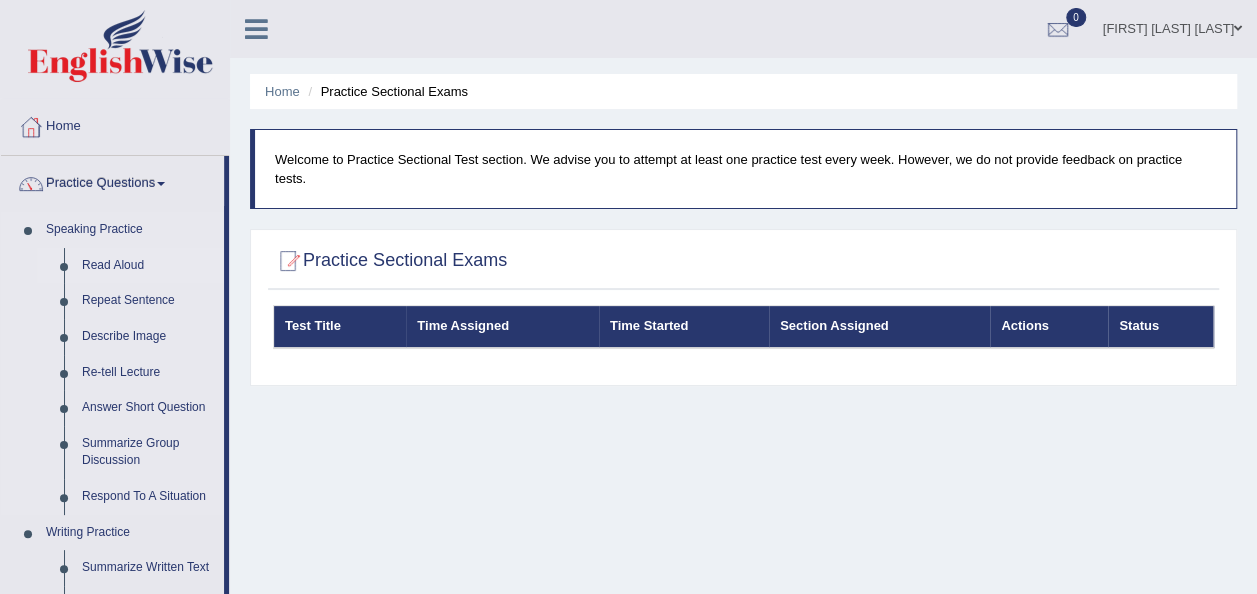 click on "Read Aloud" at bounding box center (148, 266) 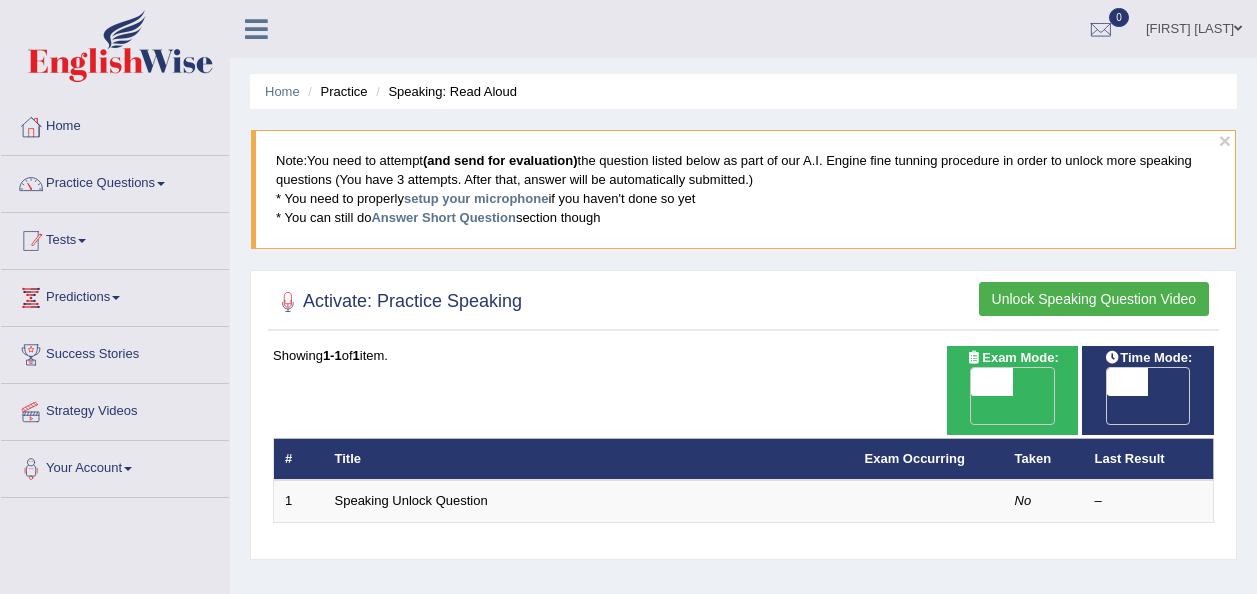 scroll, scrollTop: 0, scrollLeft: 0, axis: both 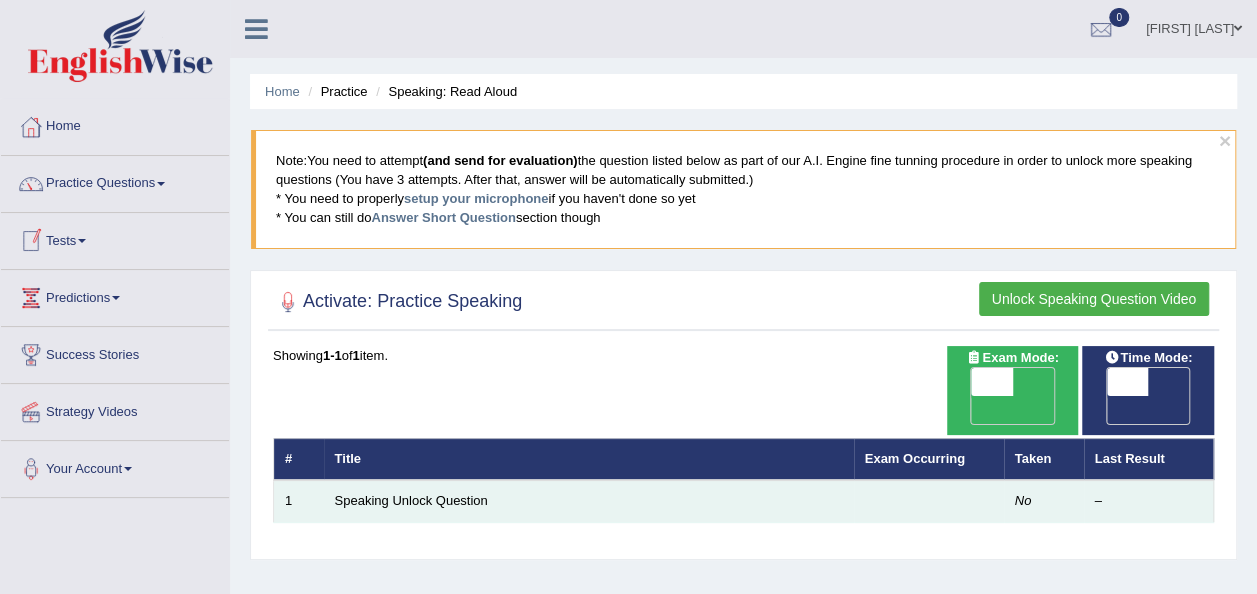 click on "Speaking Unlock Question" at bounding box center (589, 501) 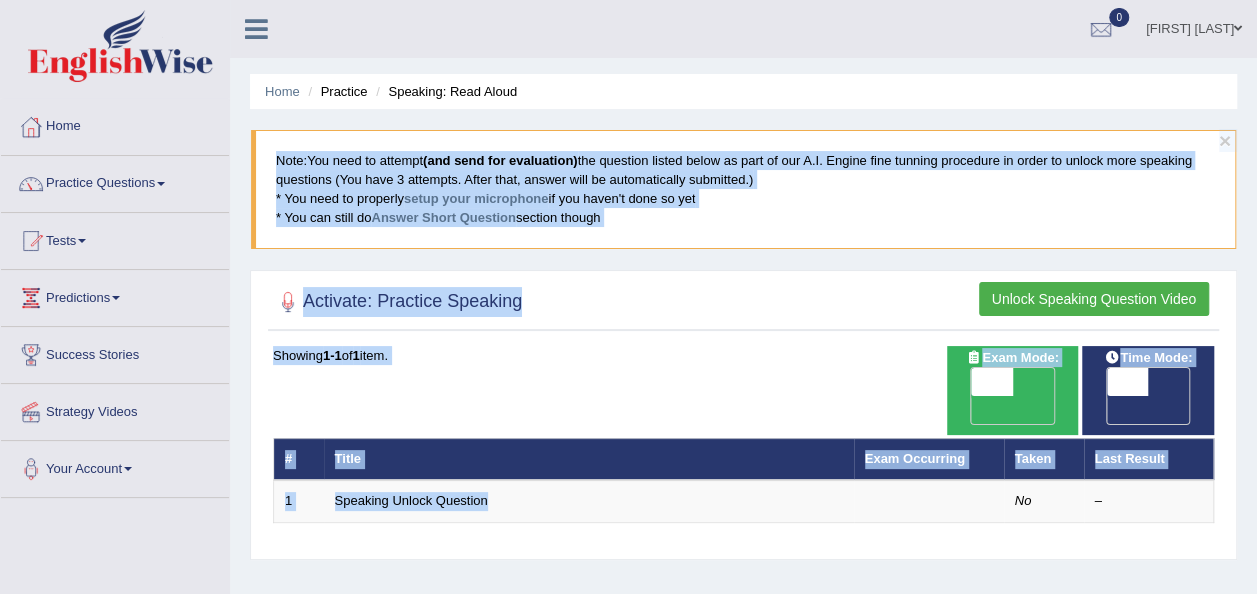 drag, startPoint x: 848, startPoint y: 487, endPoint x: 1256, endPoint y: -74, distance: 693.675 